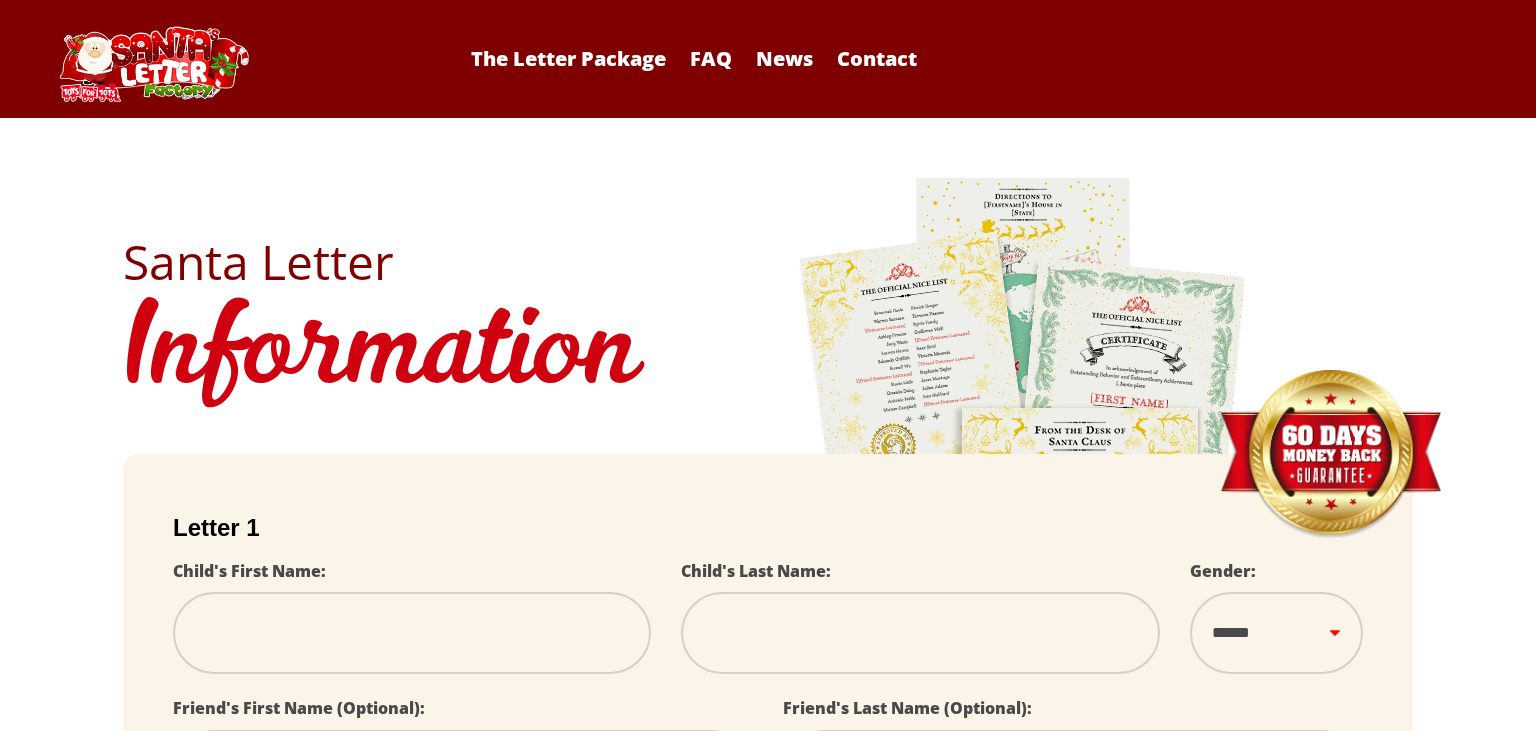 scroll, scrollTop: 0, scrollLeft: 0, axis: both 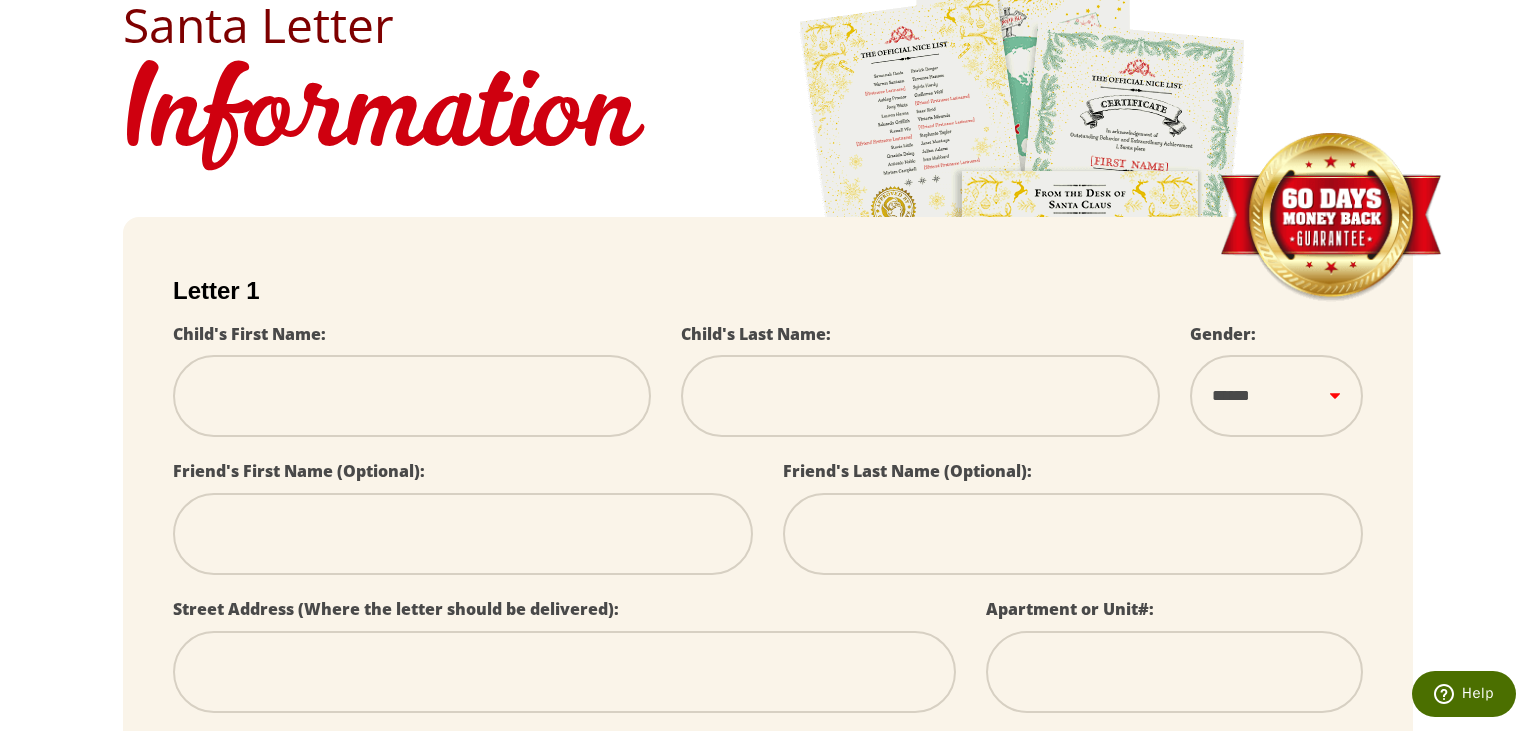 click at bounding box center (412, 396) 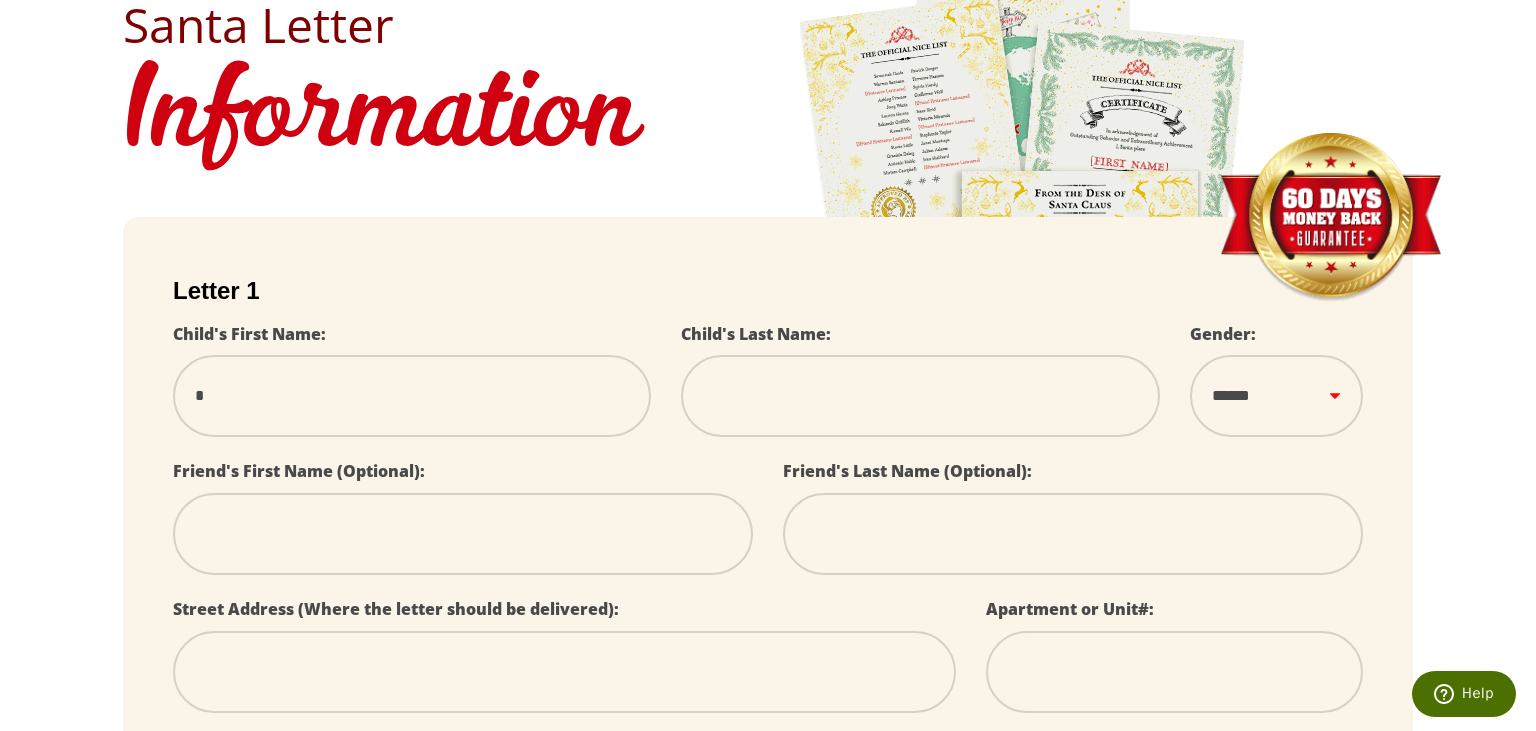 select 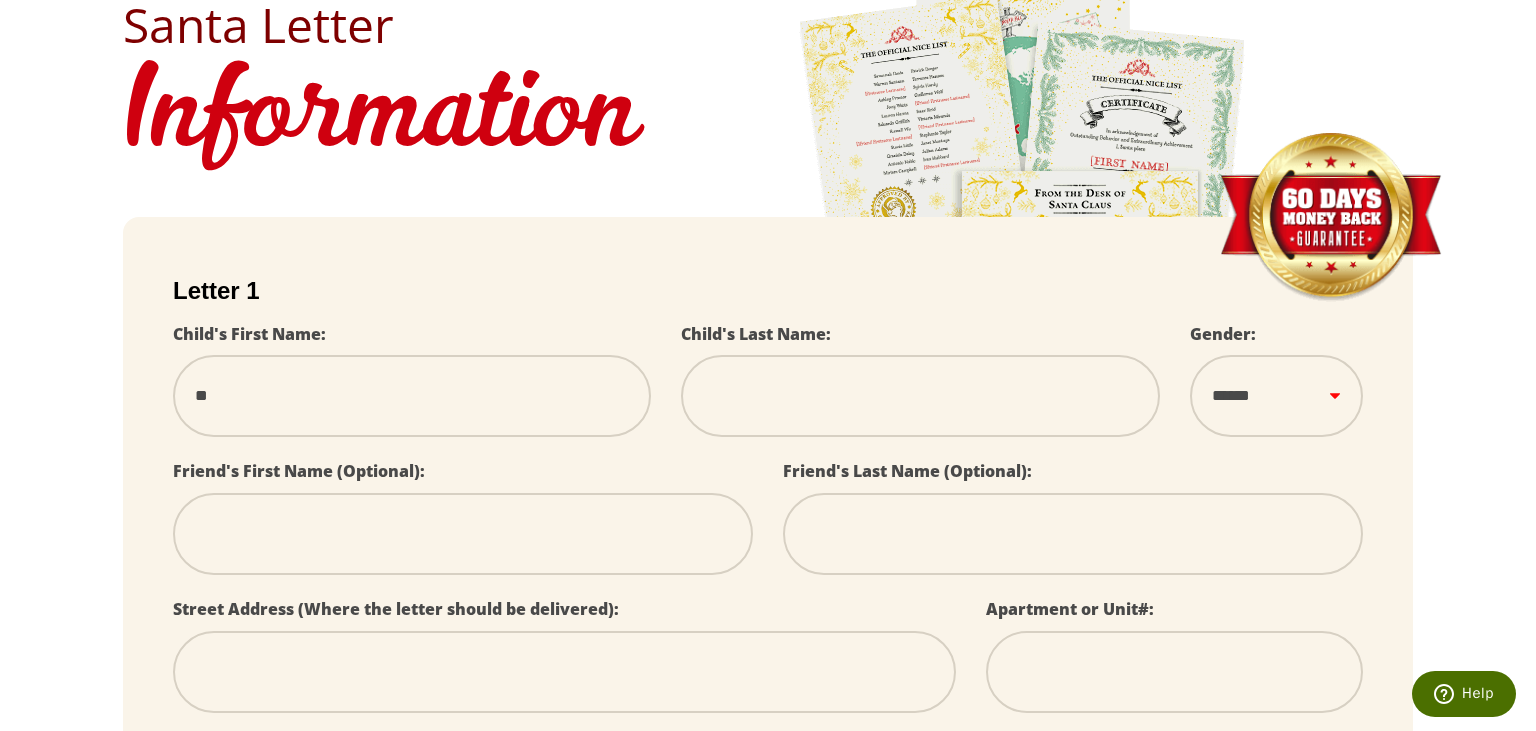 select 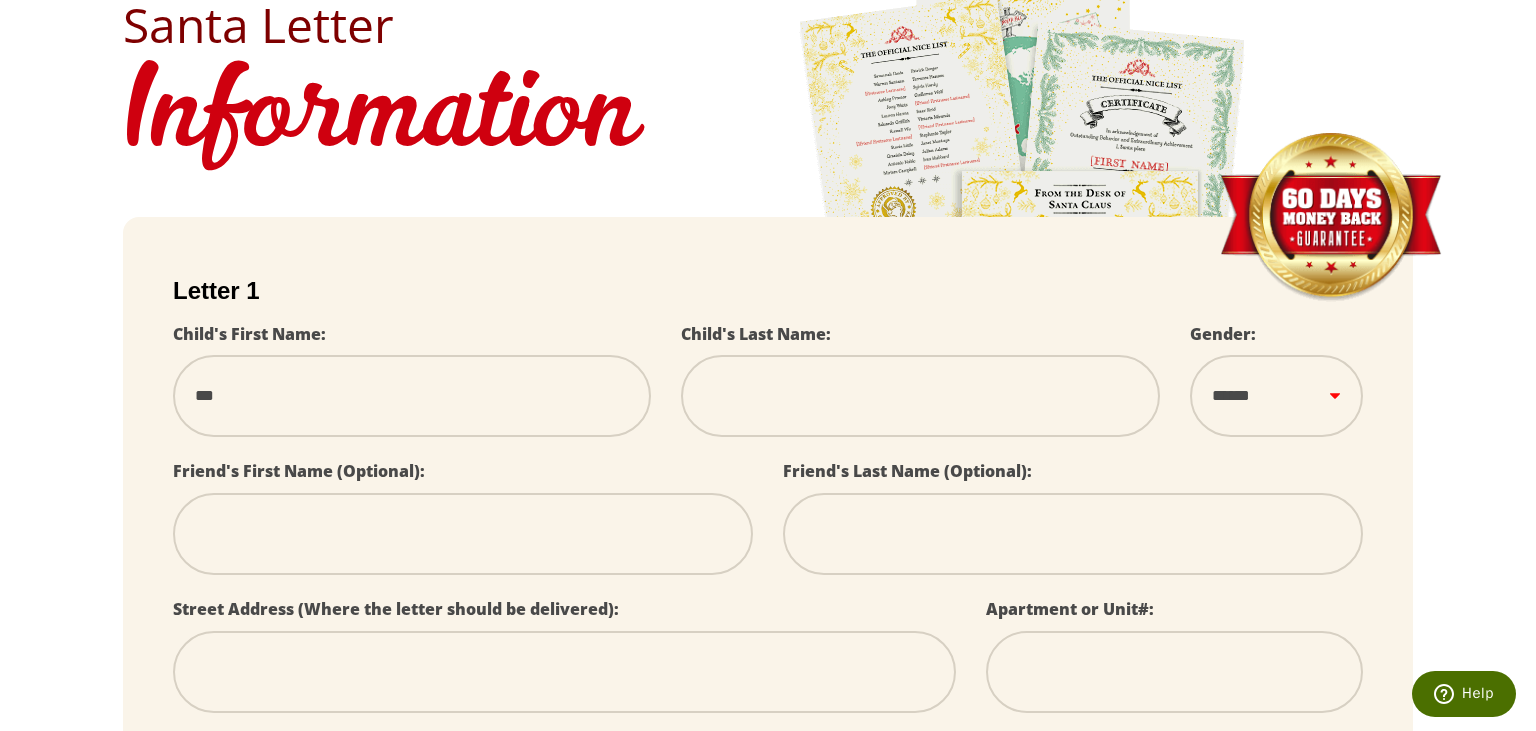 type on "****" 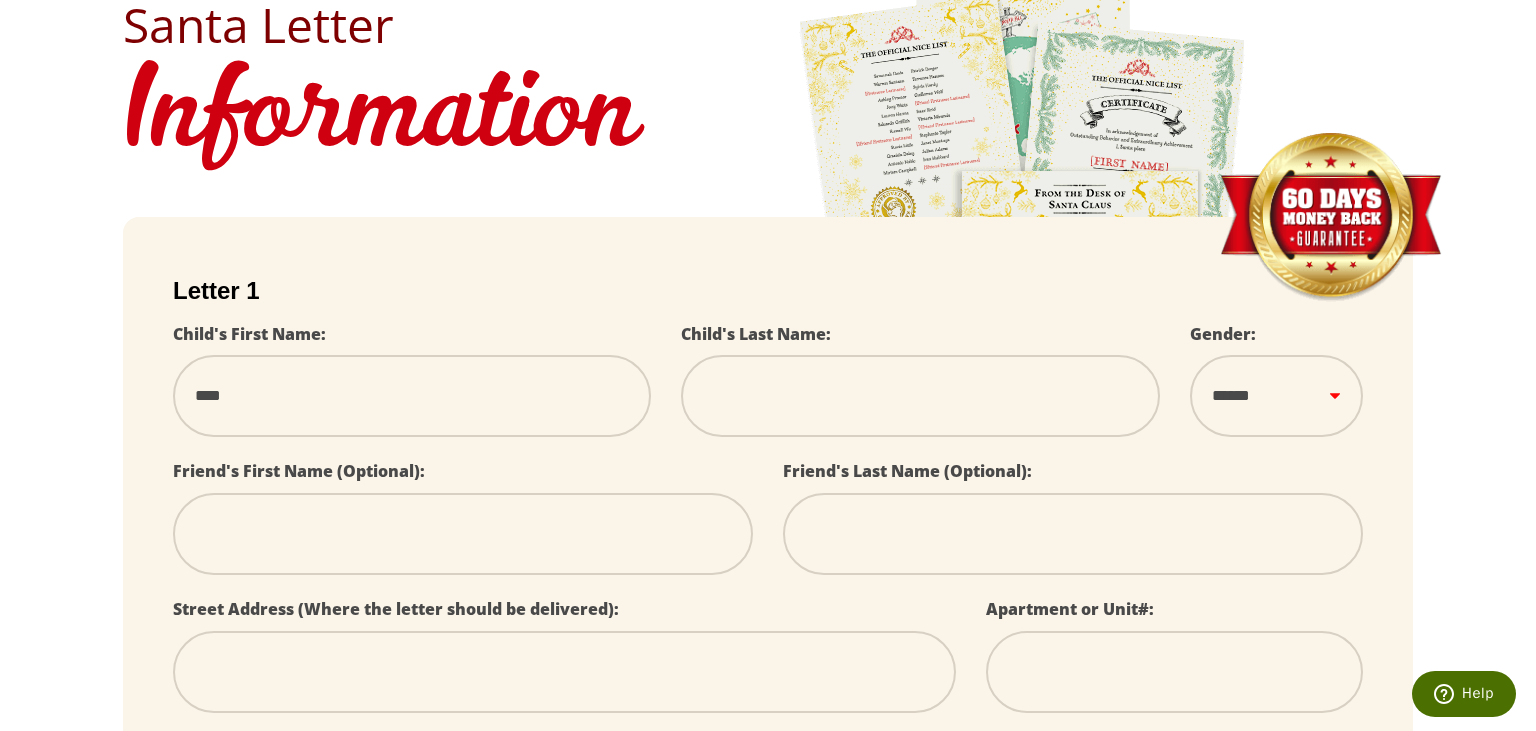 type on "*****" 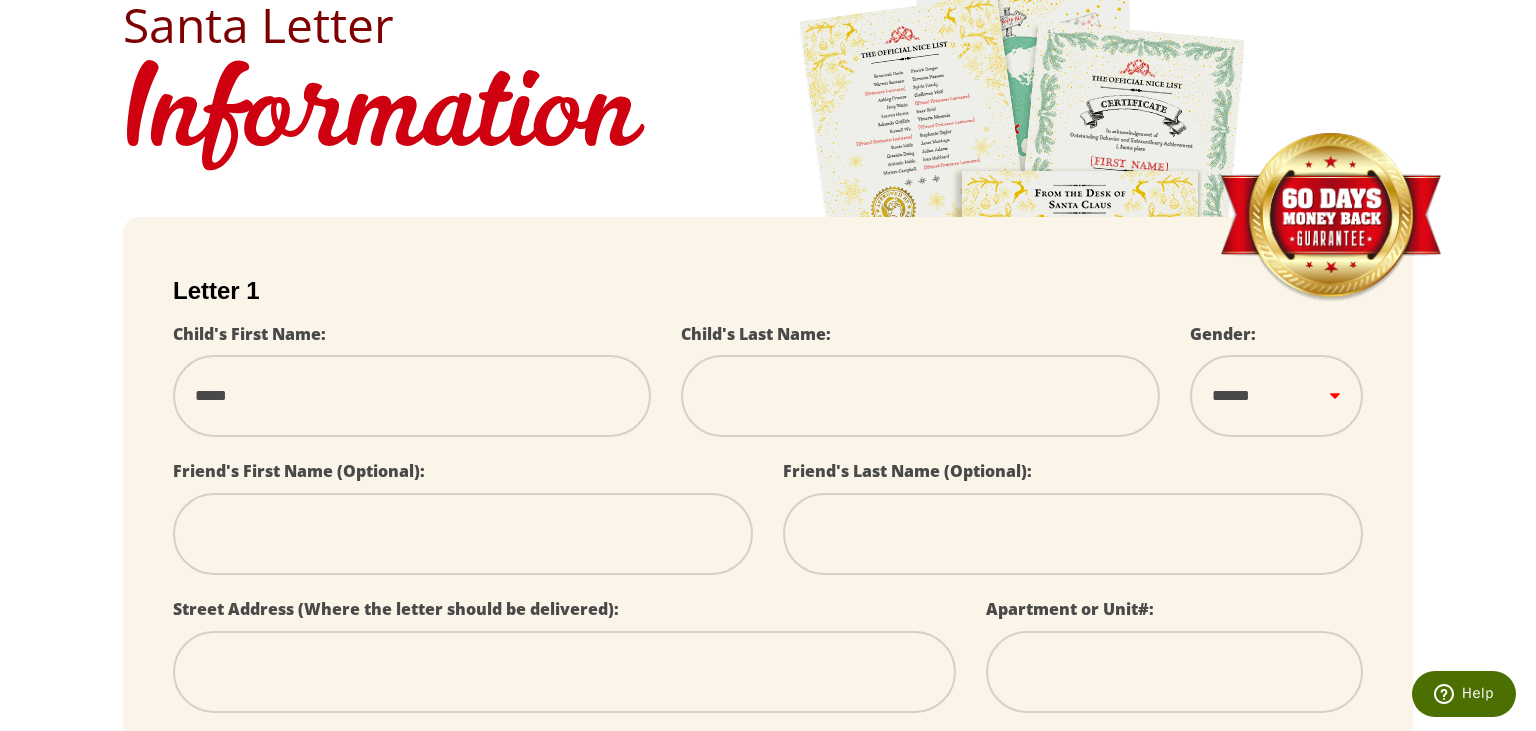type on "*****" 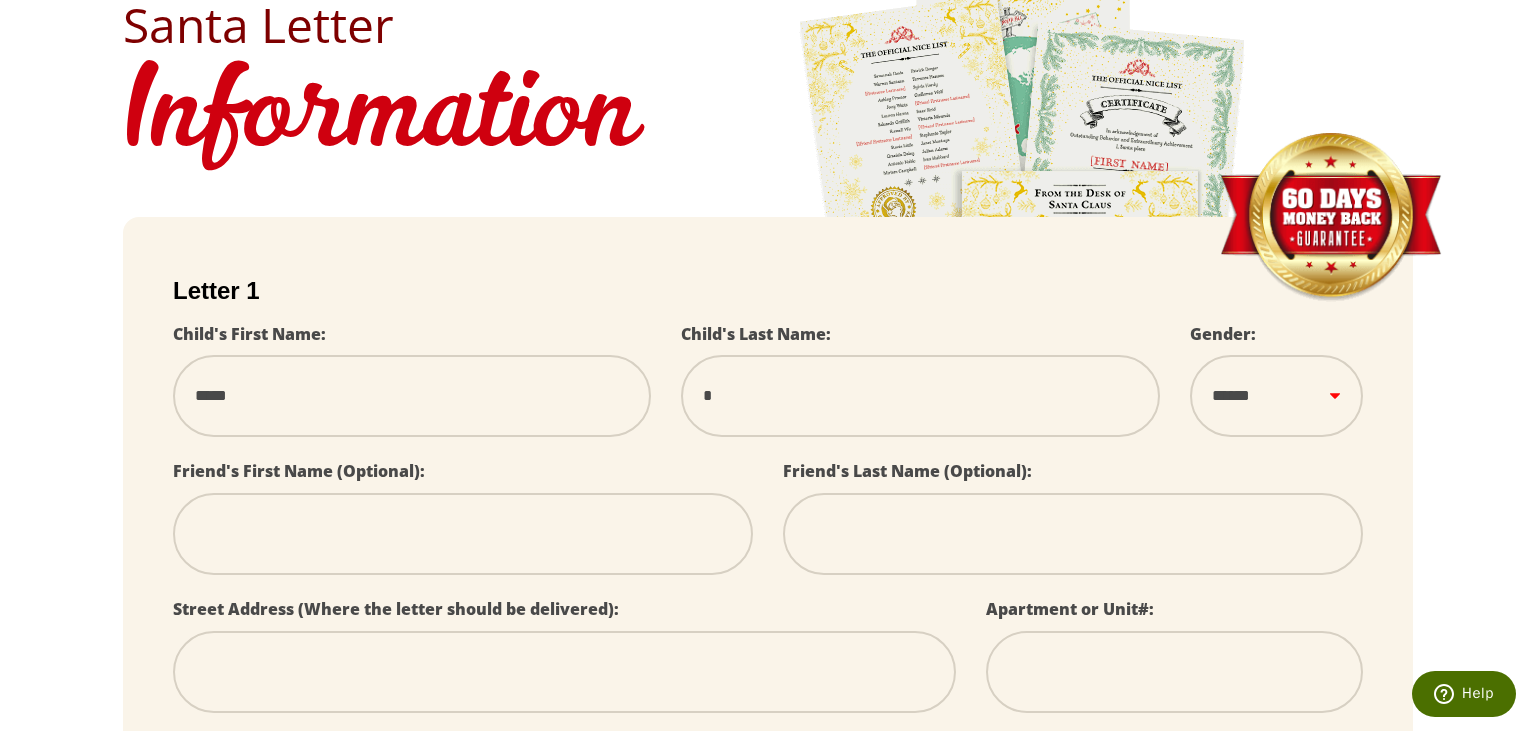 type on "**" 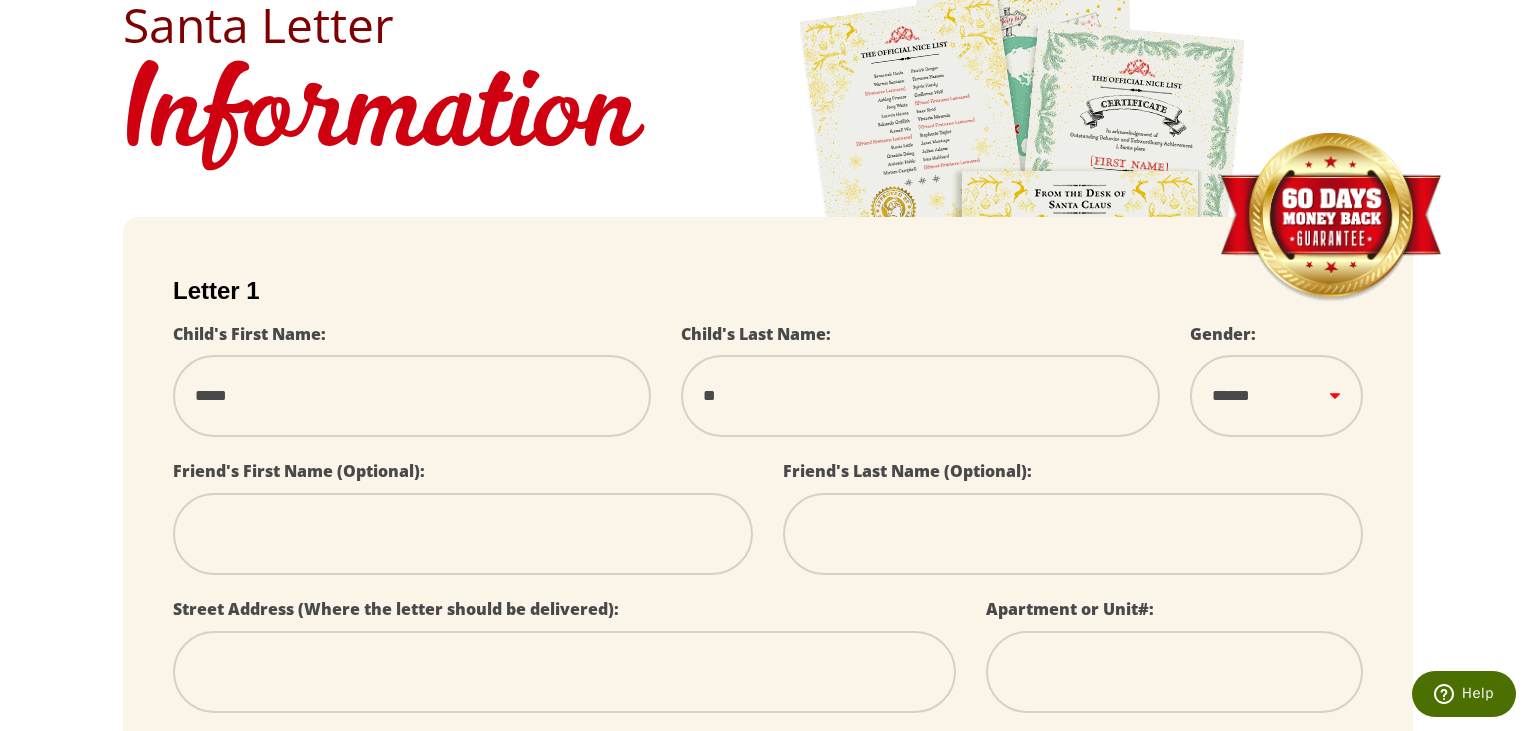 type on "***" 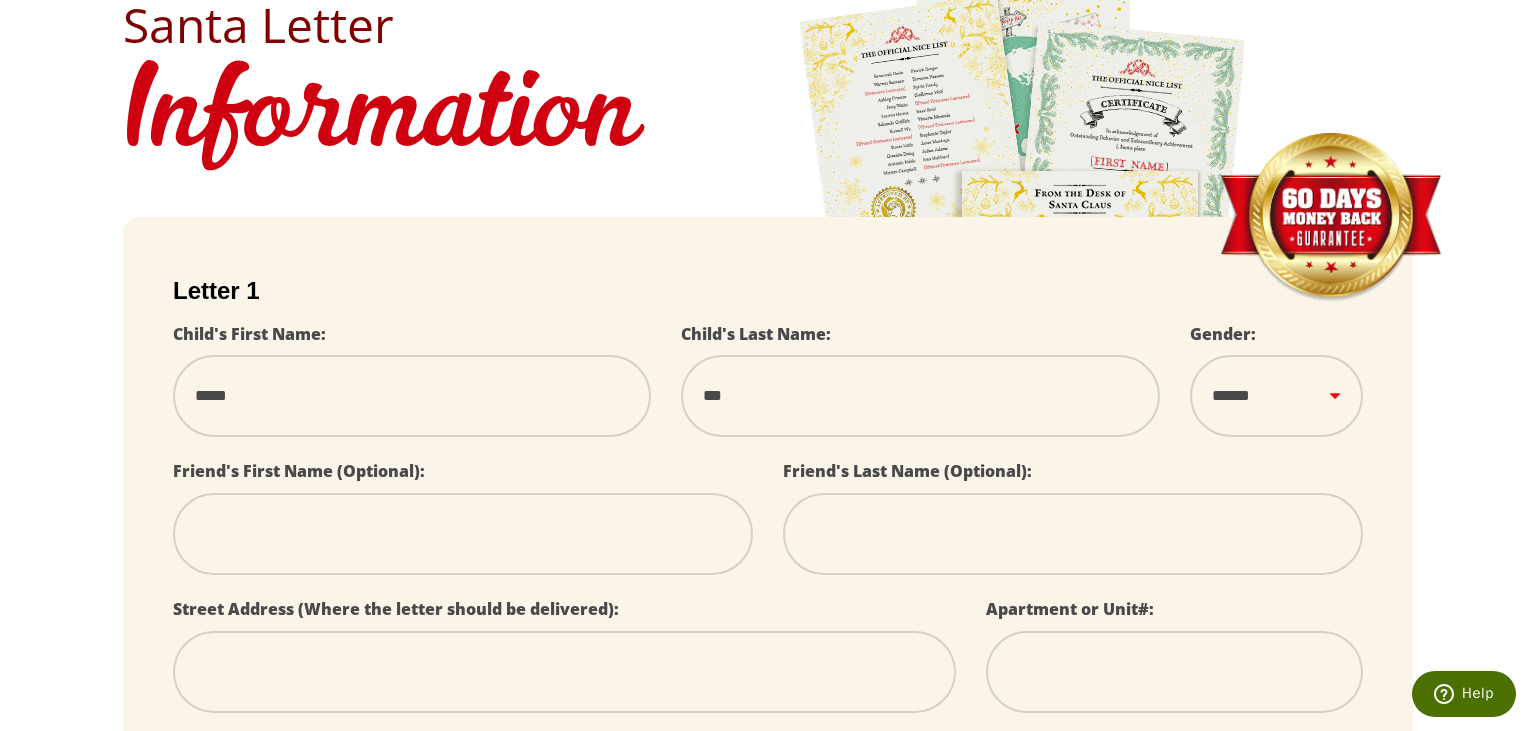 type on "****" 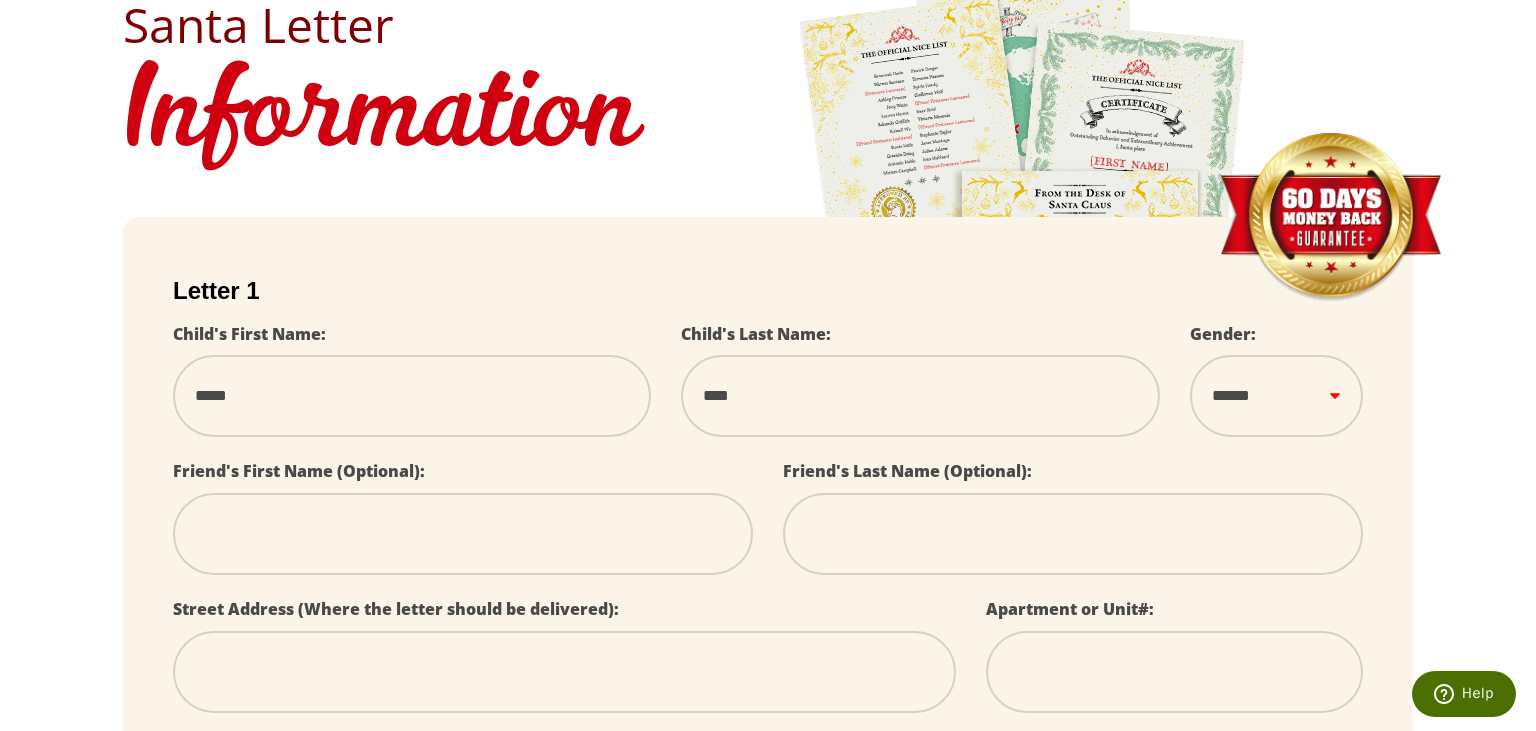 select 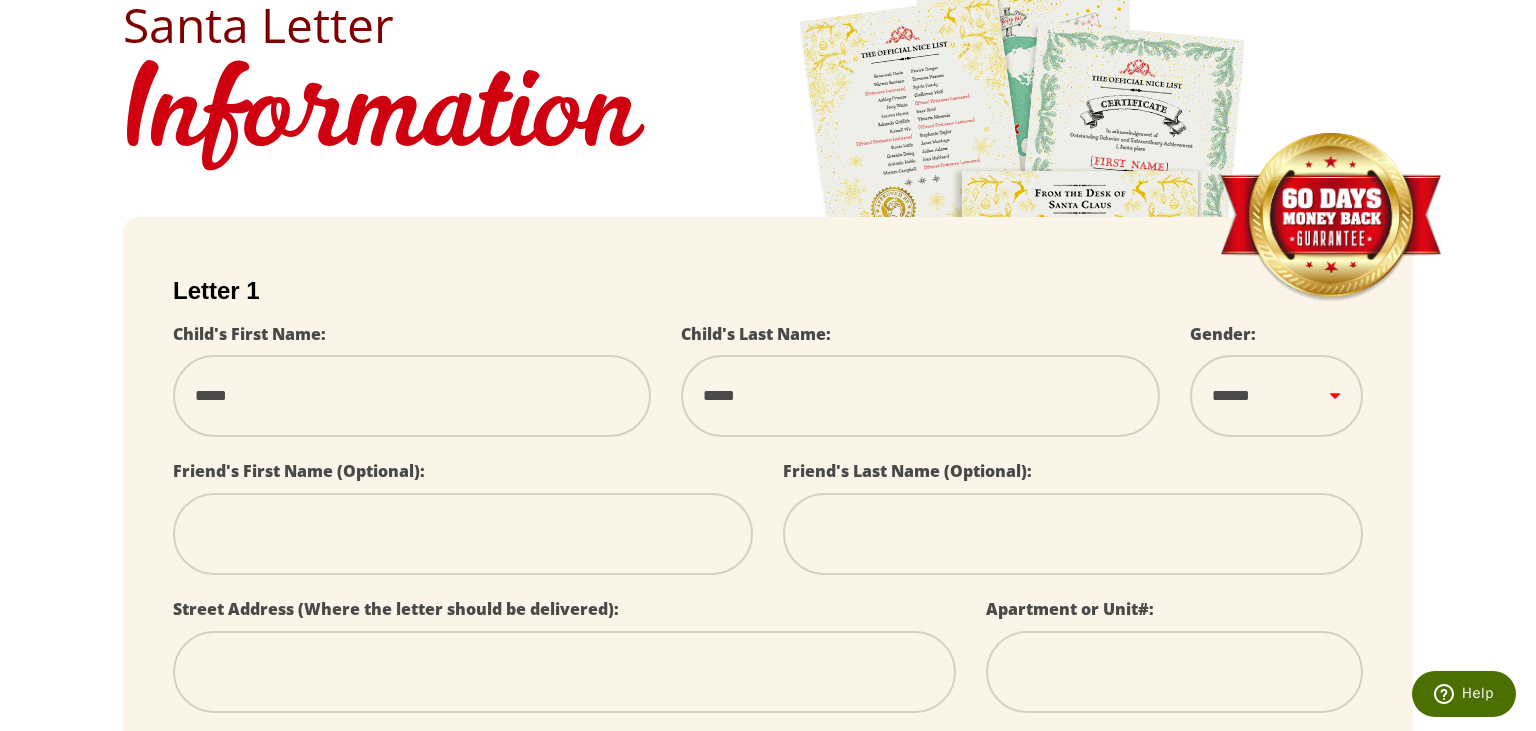 type on "*****" 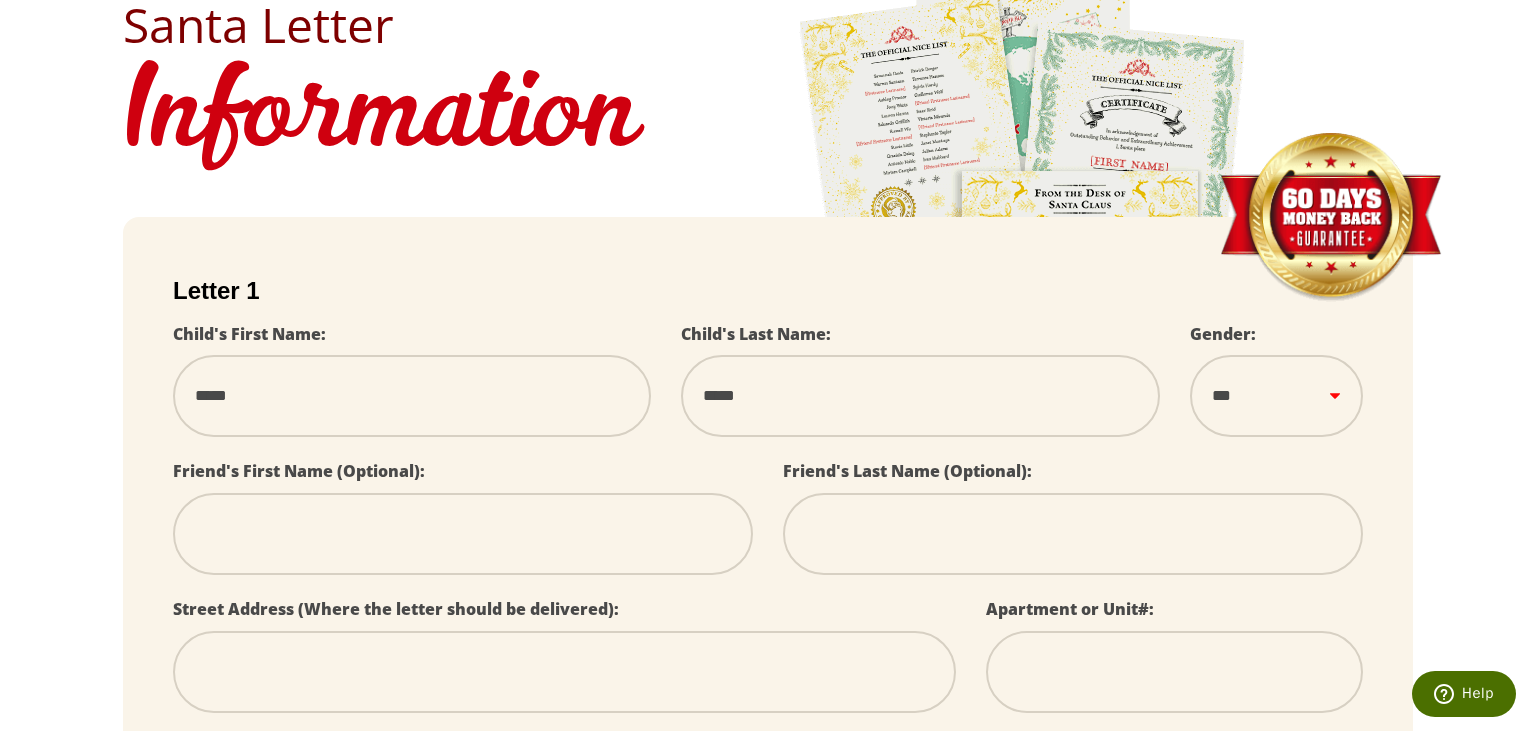 select 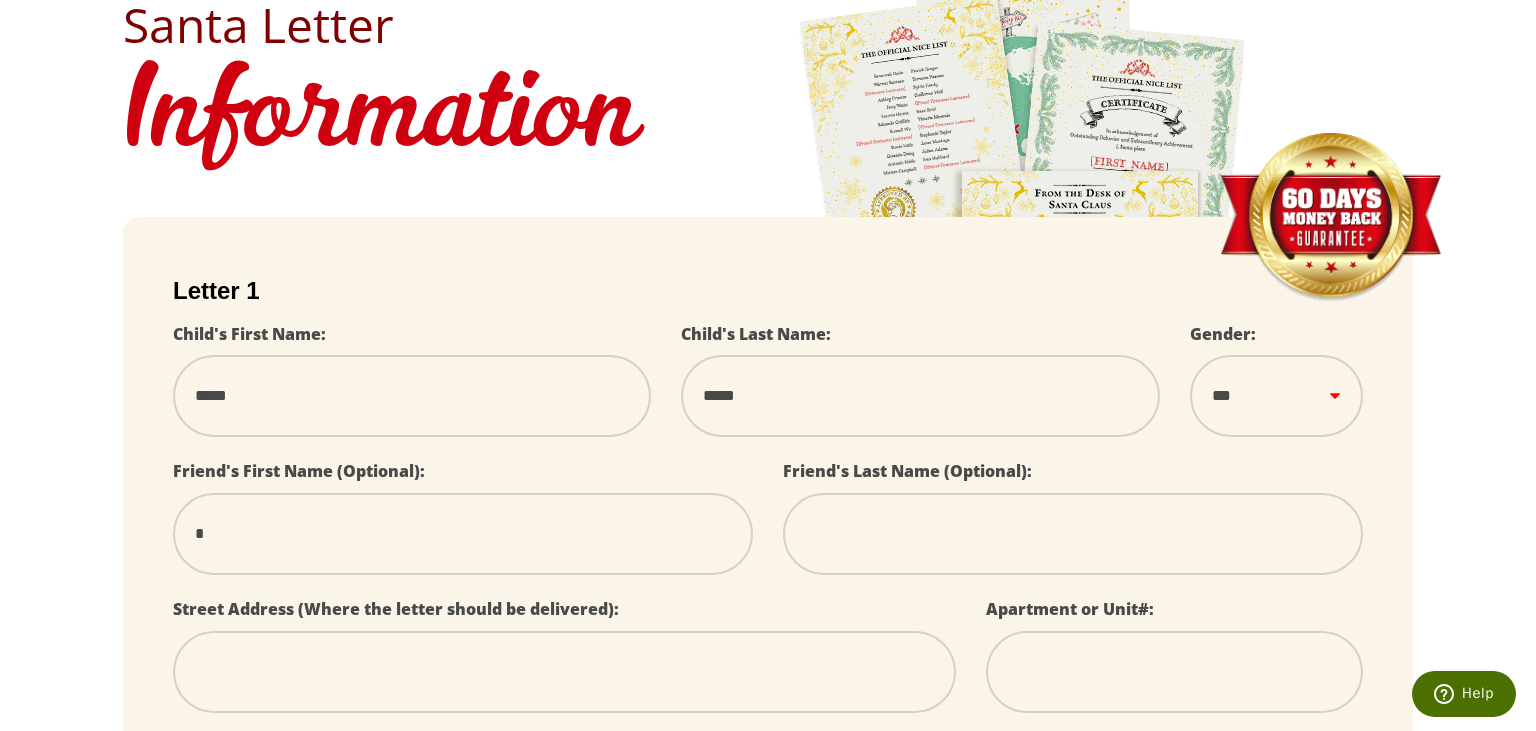 type on "**" 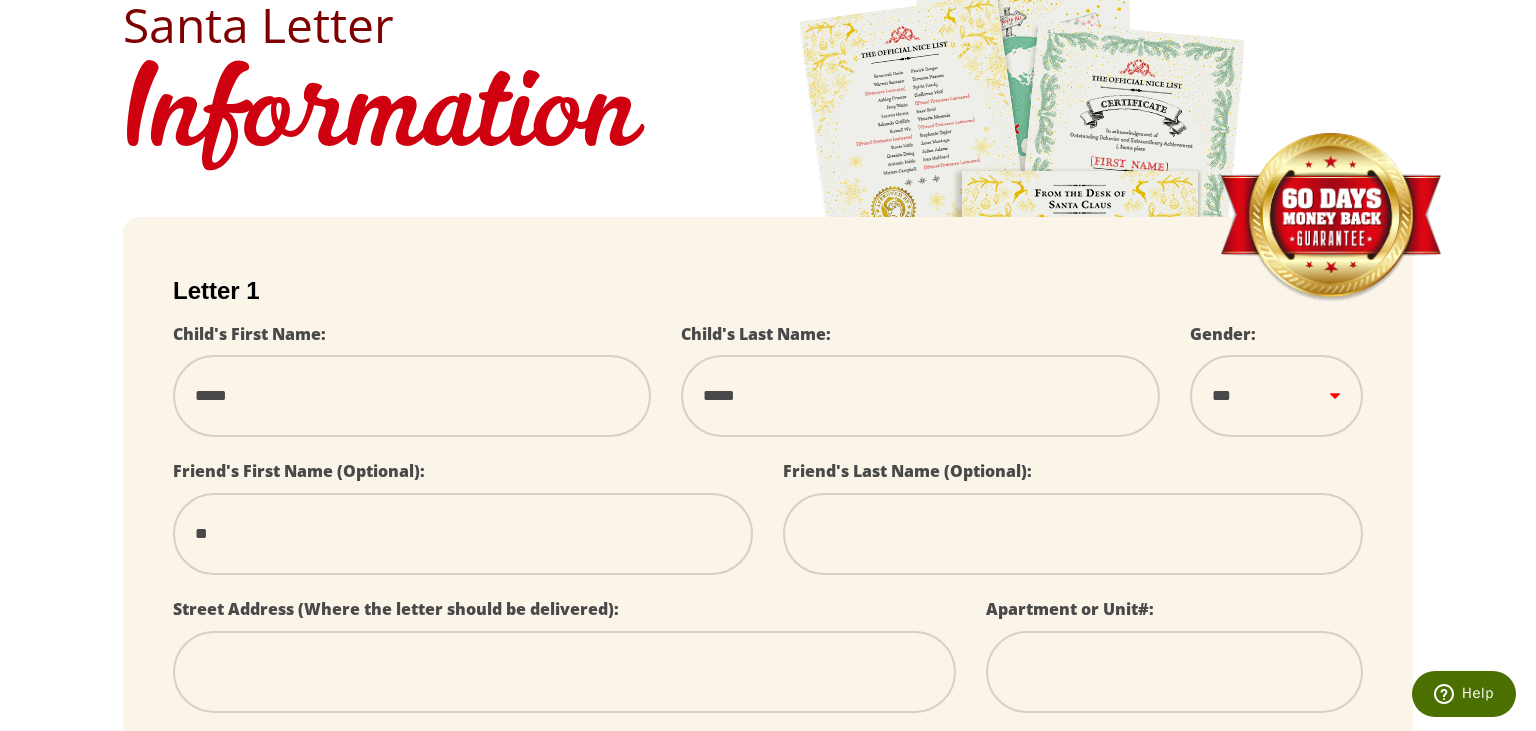 type on "***" 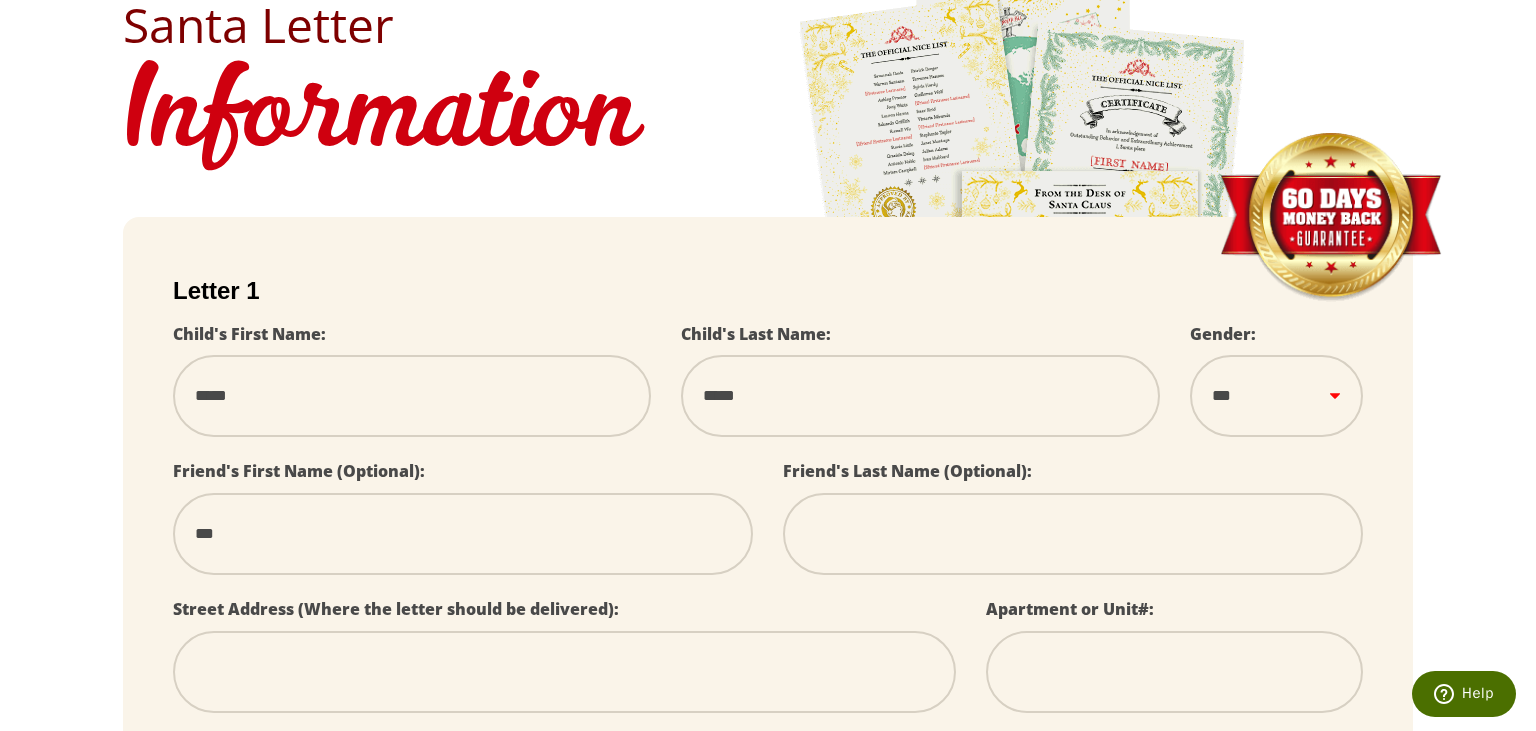 type on "****" 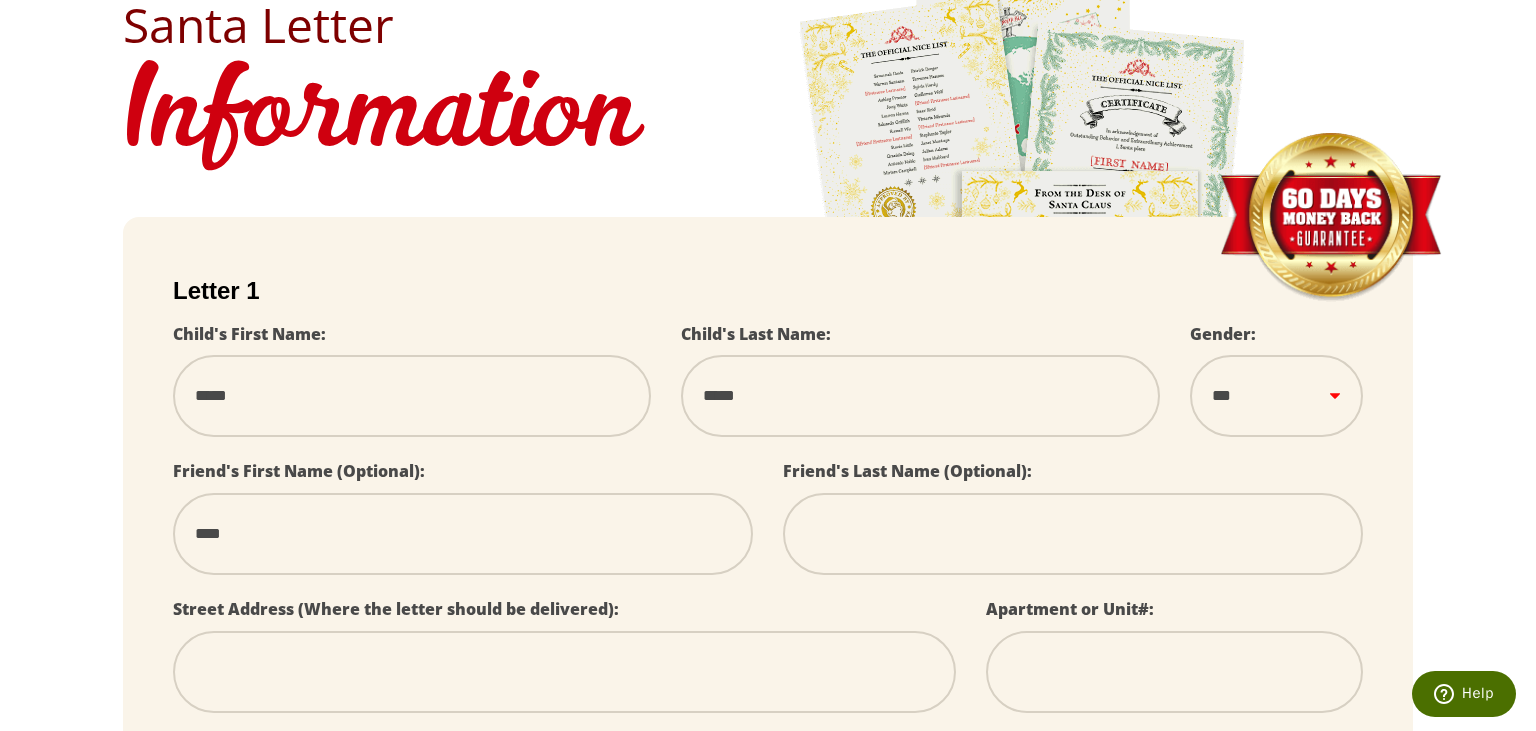 type on "*****" 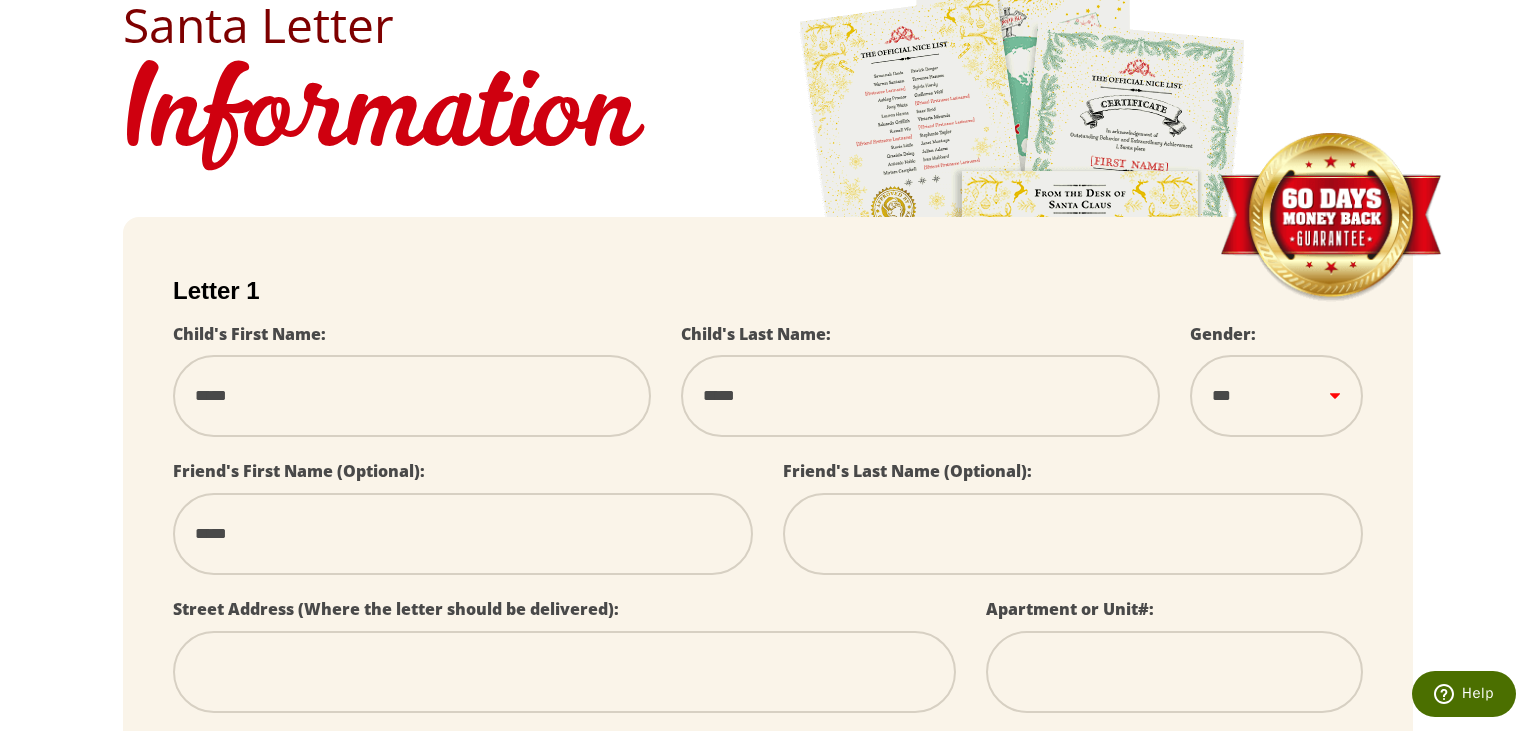 type on "******" 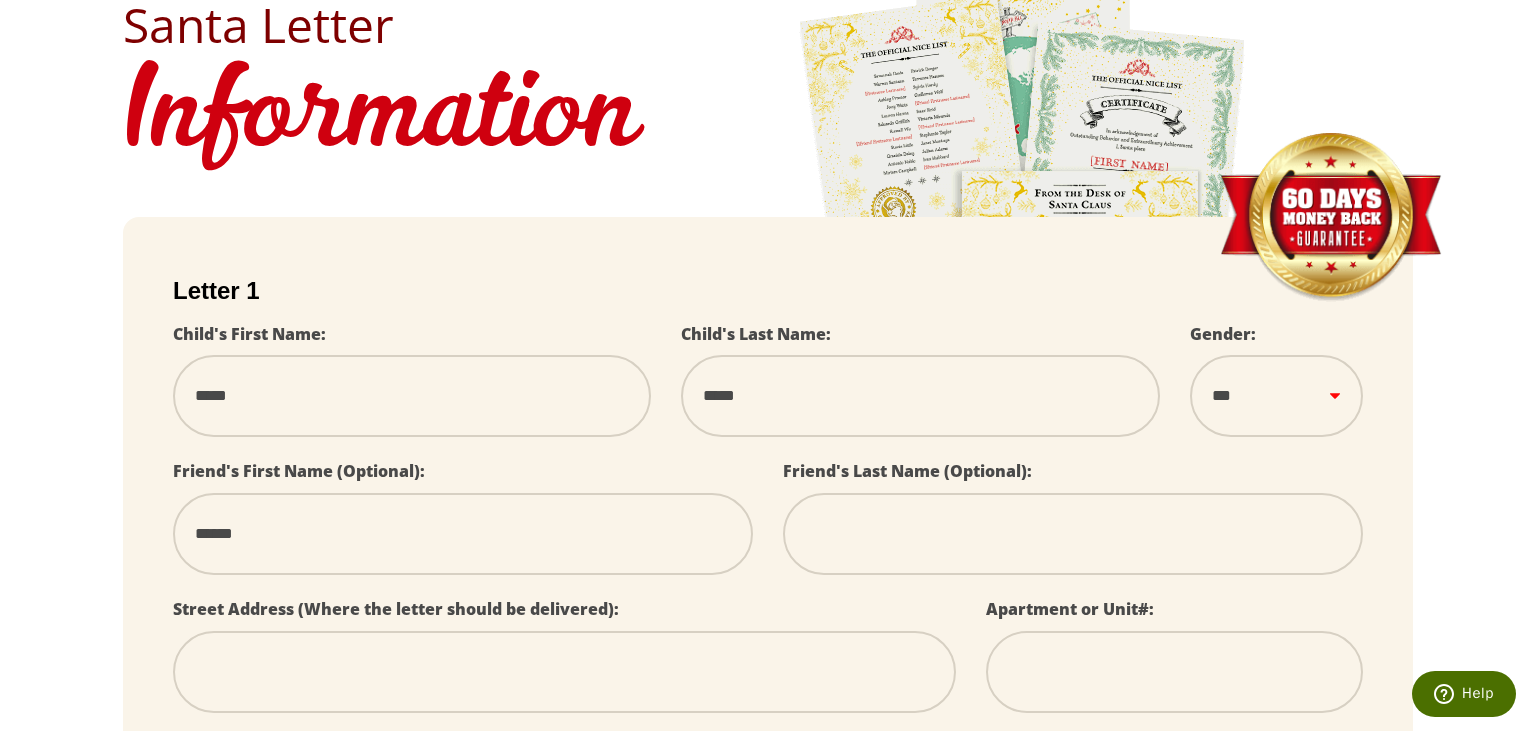type on "**********" 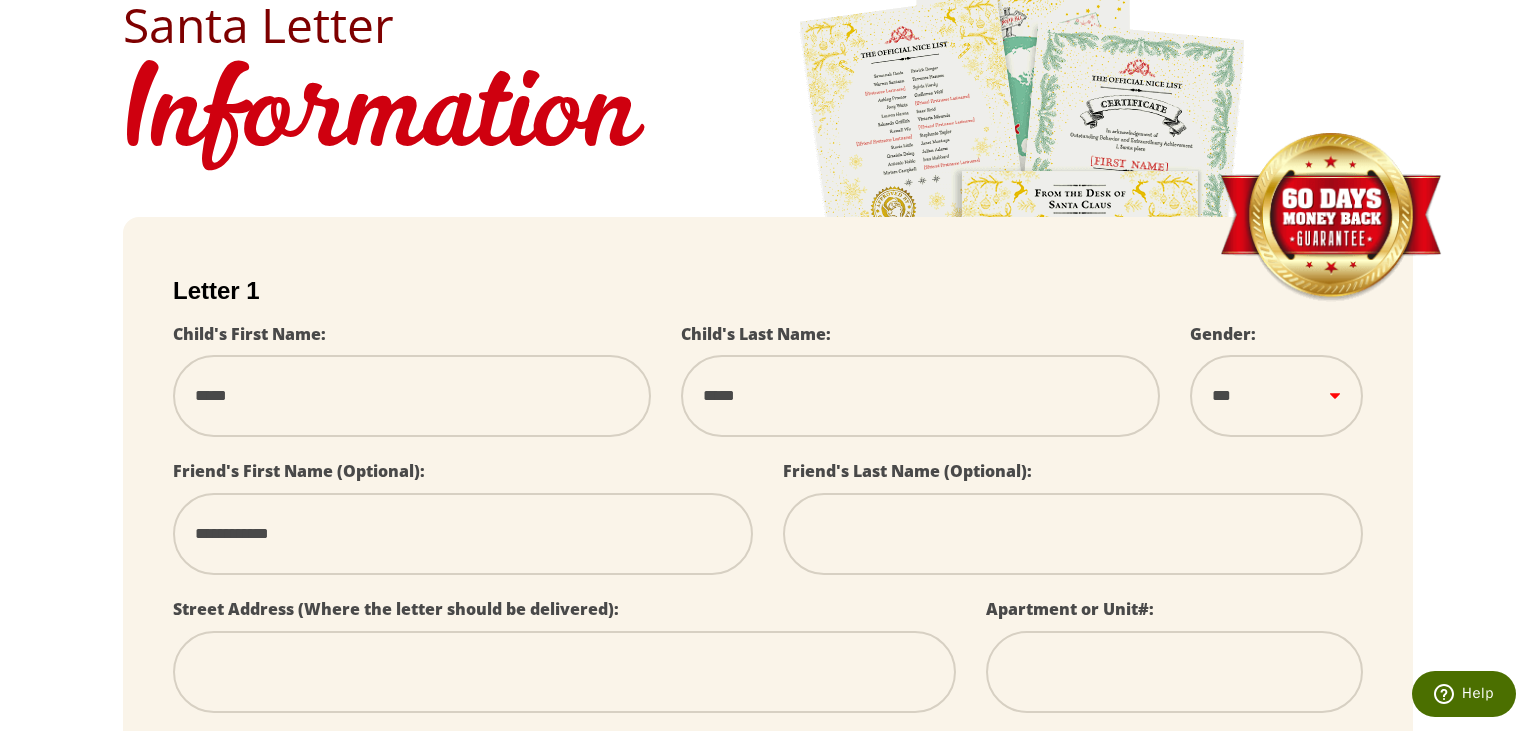 type on "*******" 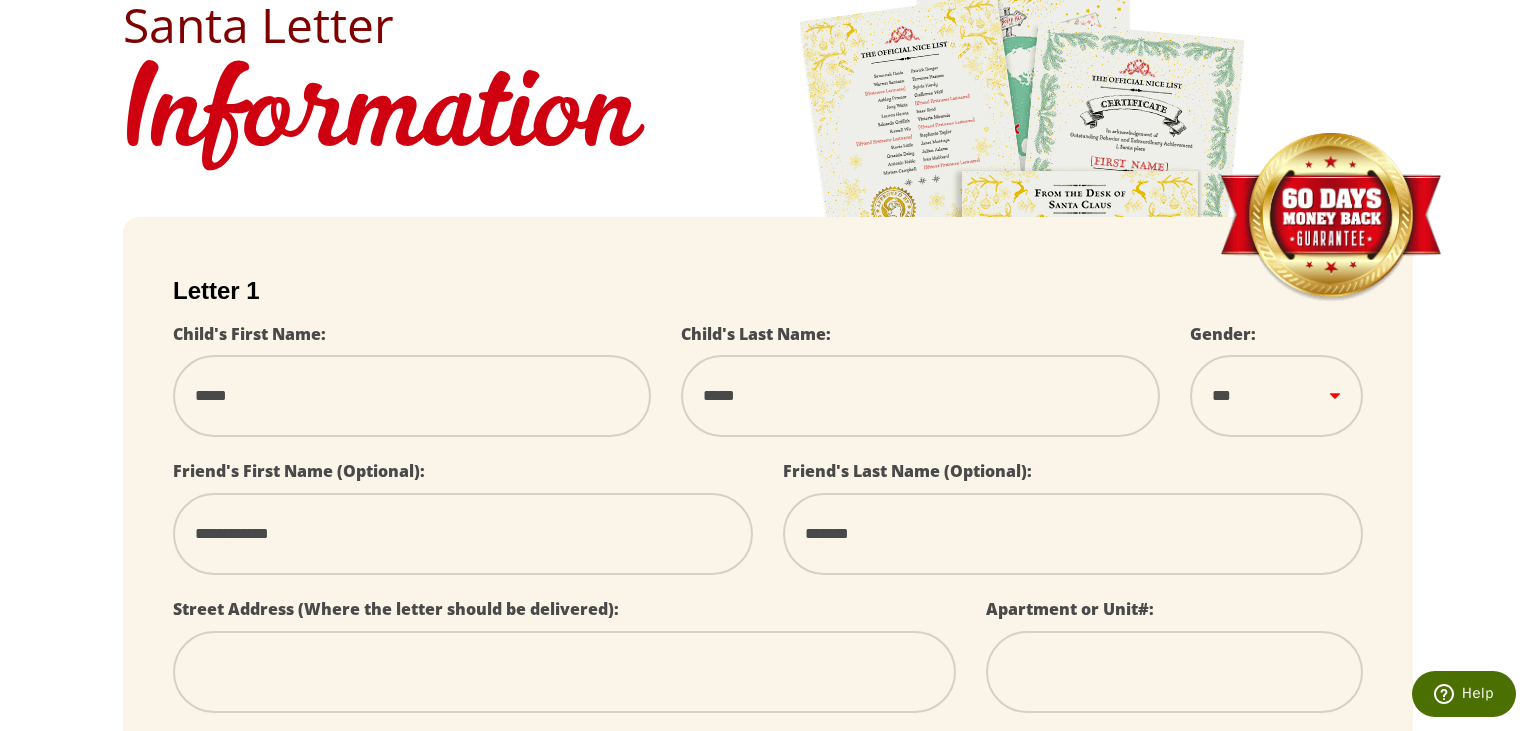 type on "**********" 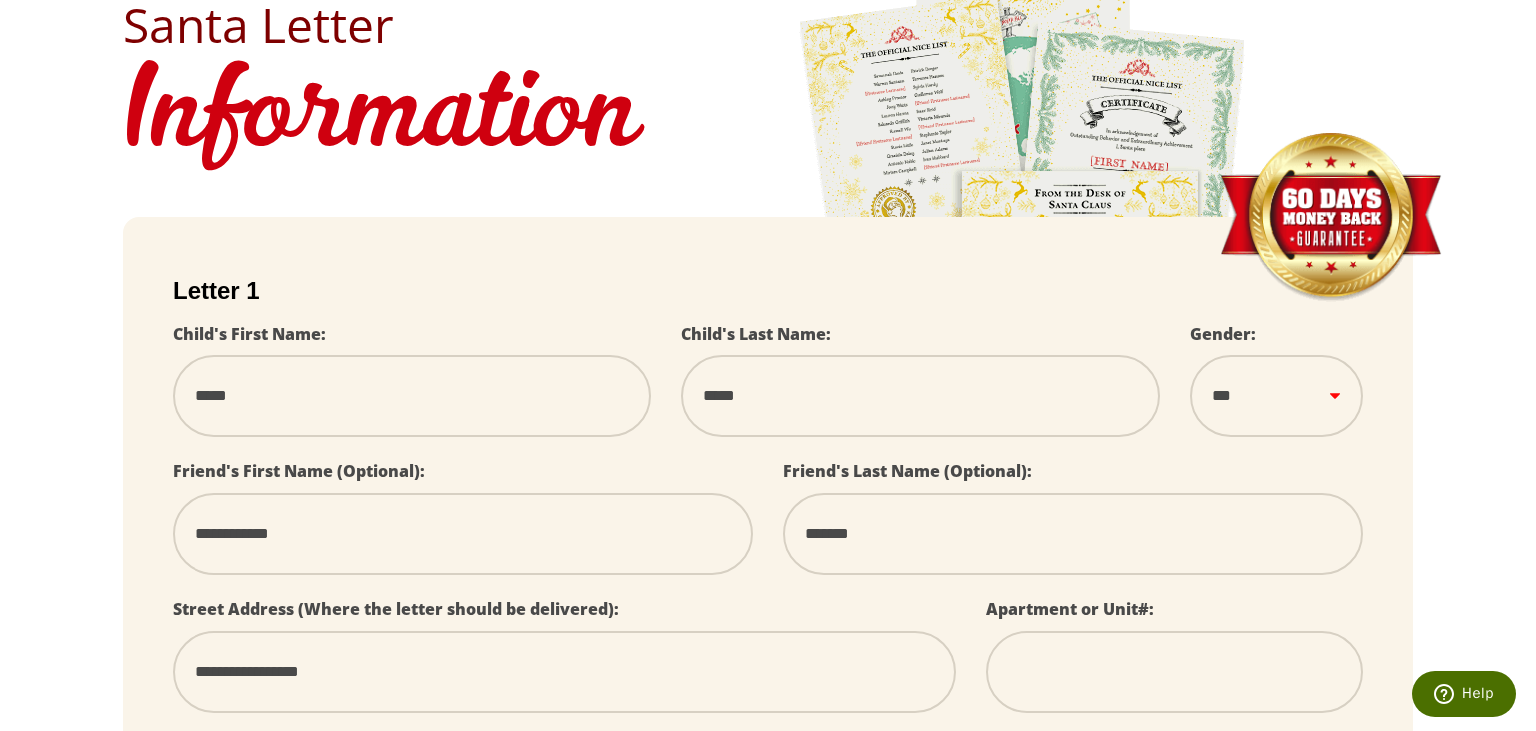type on "********" 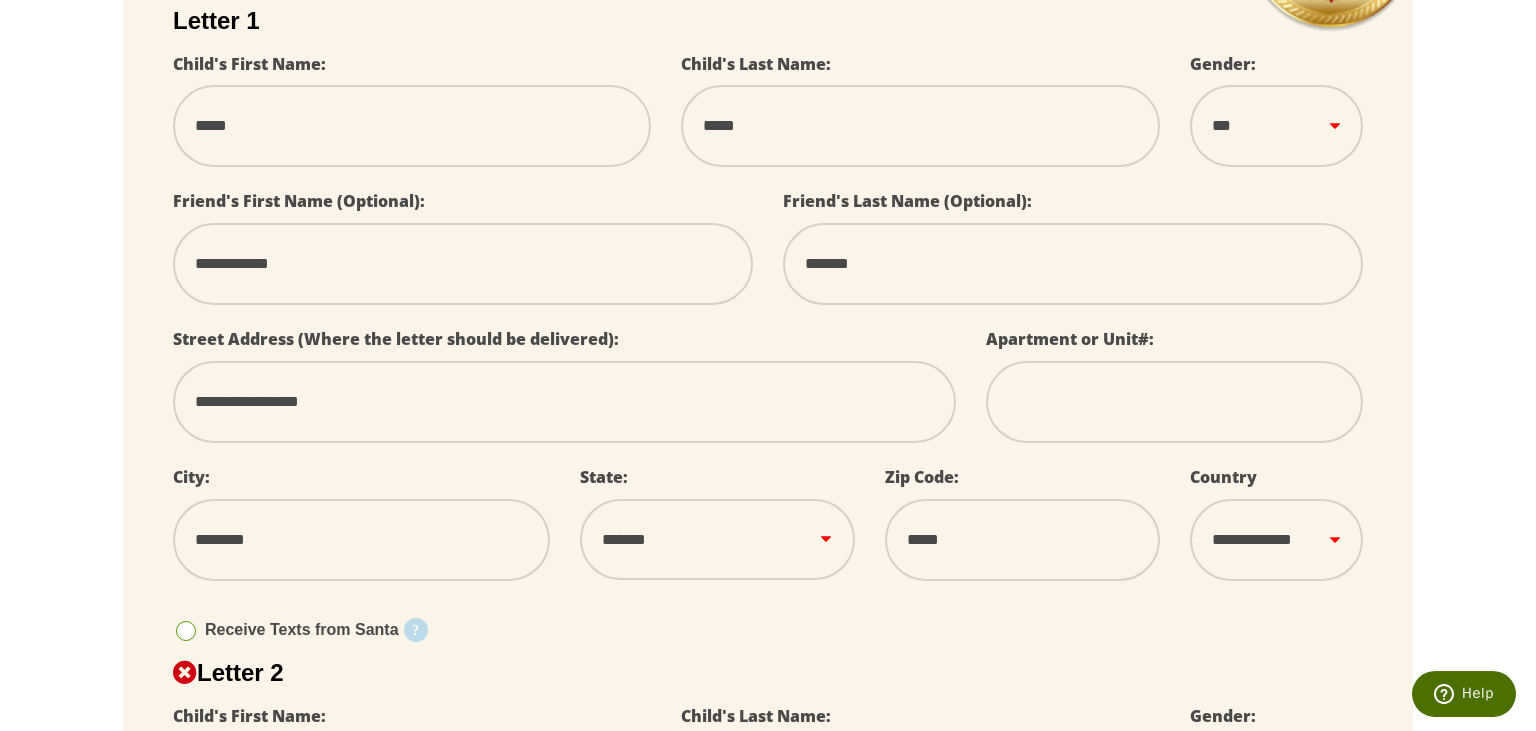 scroll, scrollTop: 554, scrollLeft: 0, axis: vertical 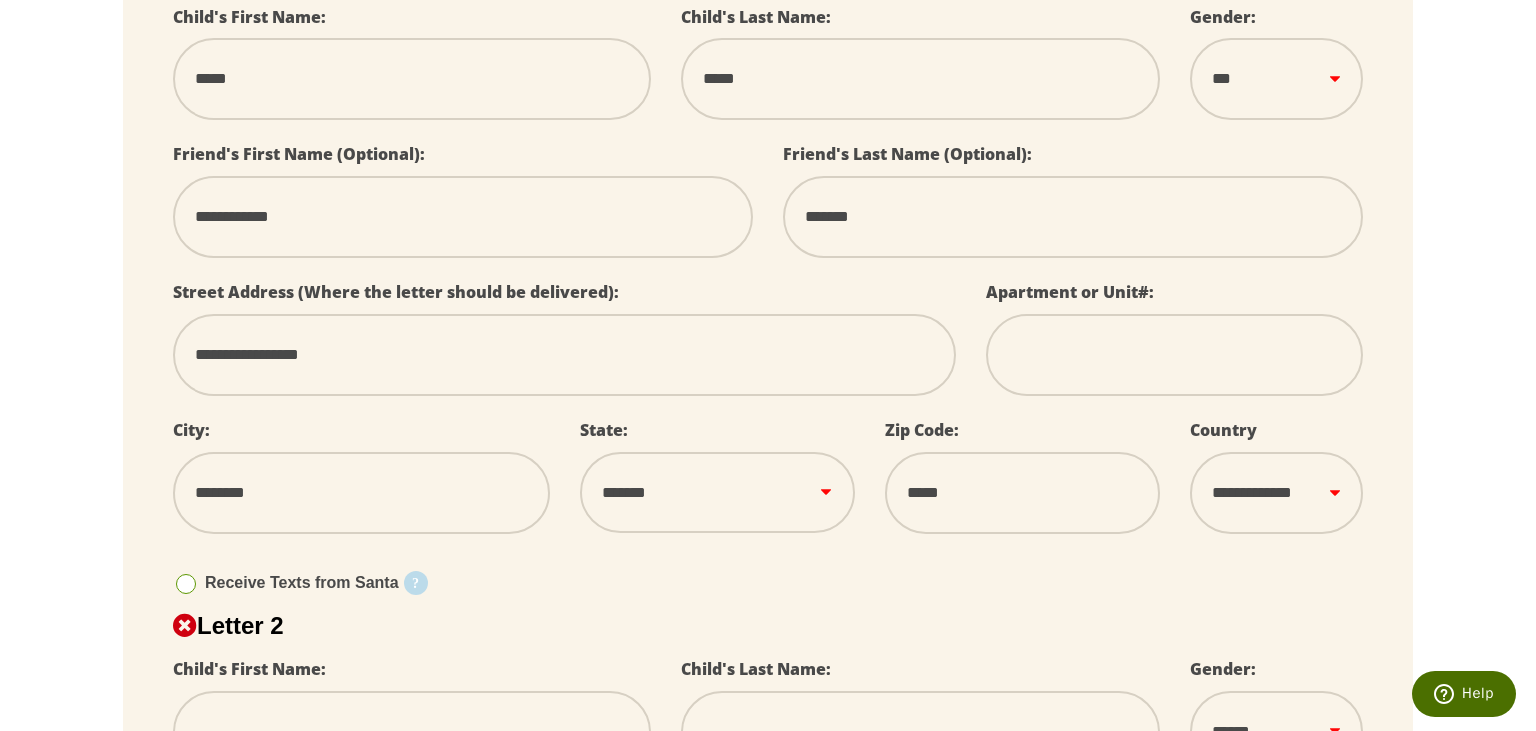 click at bounding box center [186, 584] 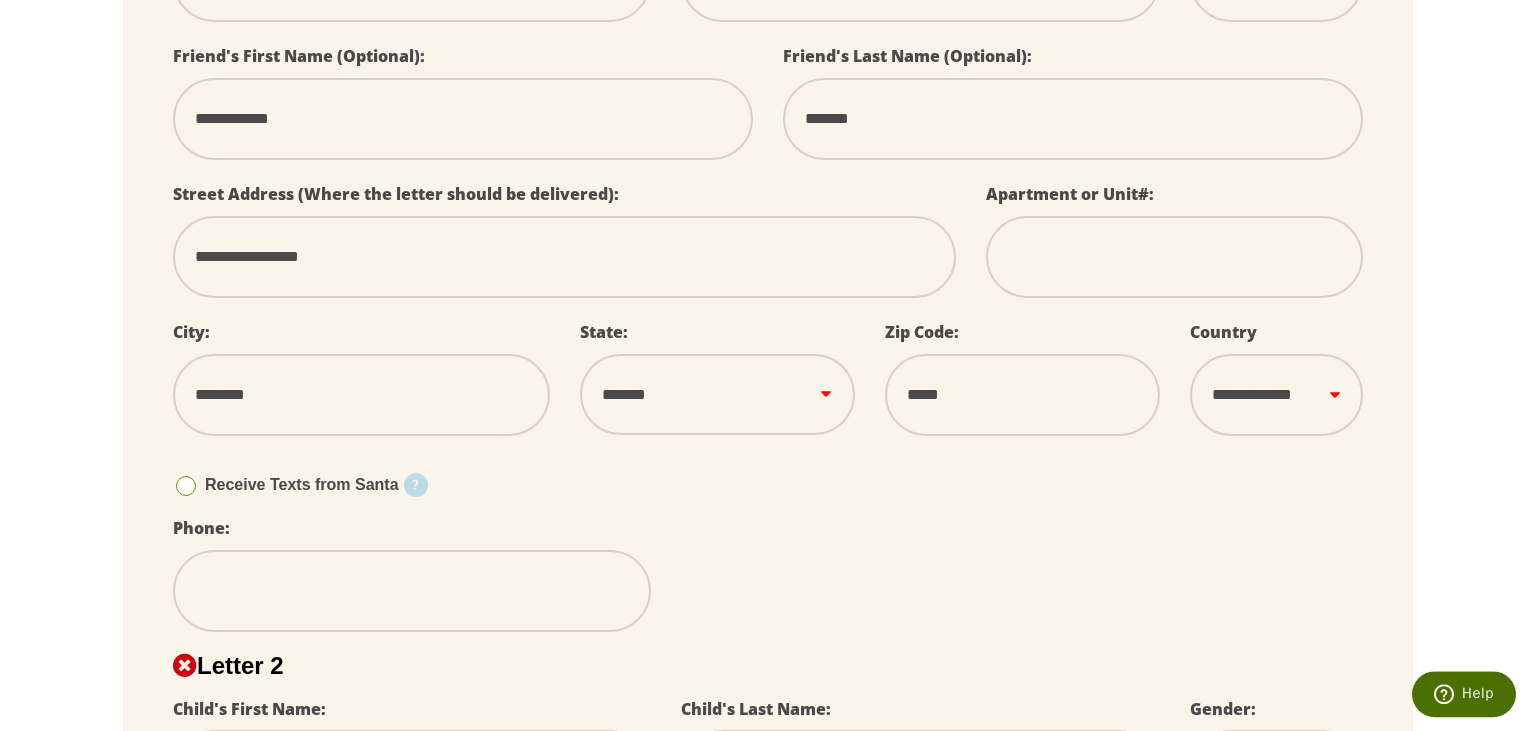 scroll, scrollTop: 660, scrollLeft: 0, axis: vertical 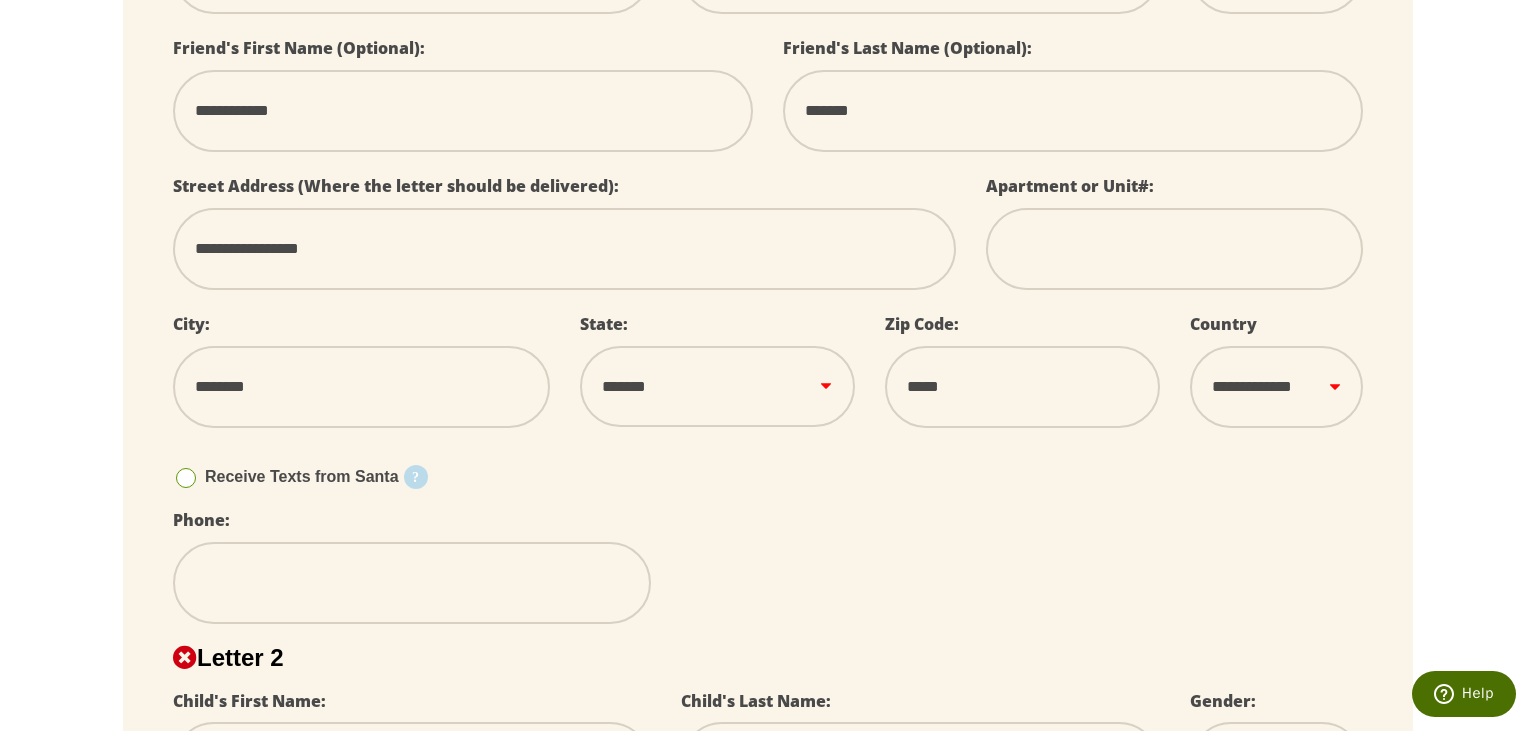 click at bounding box center [186, 478] 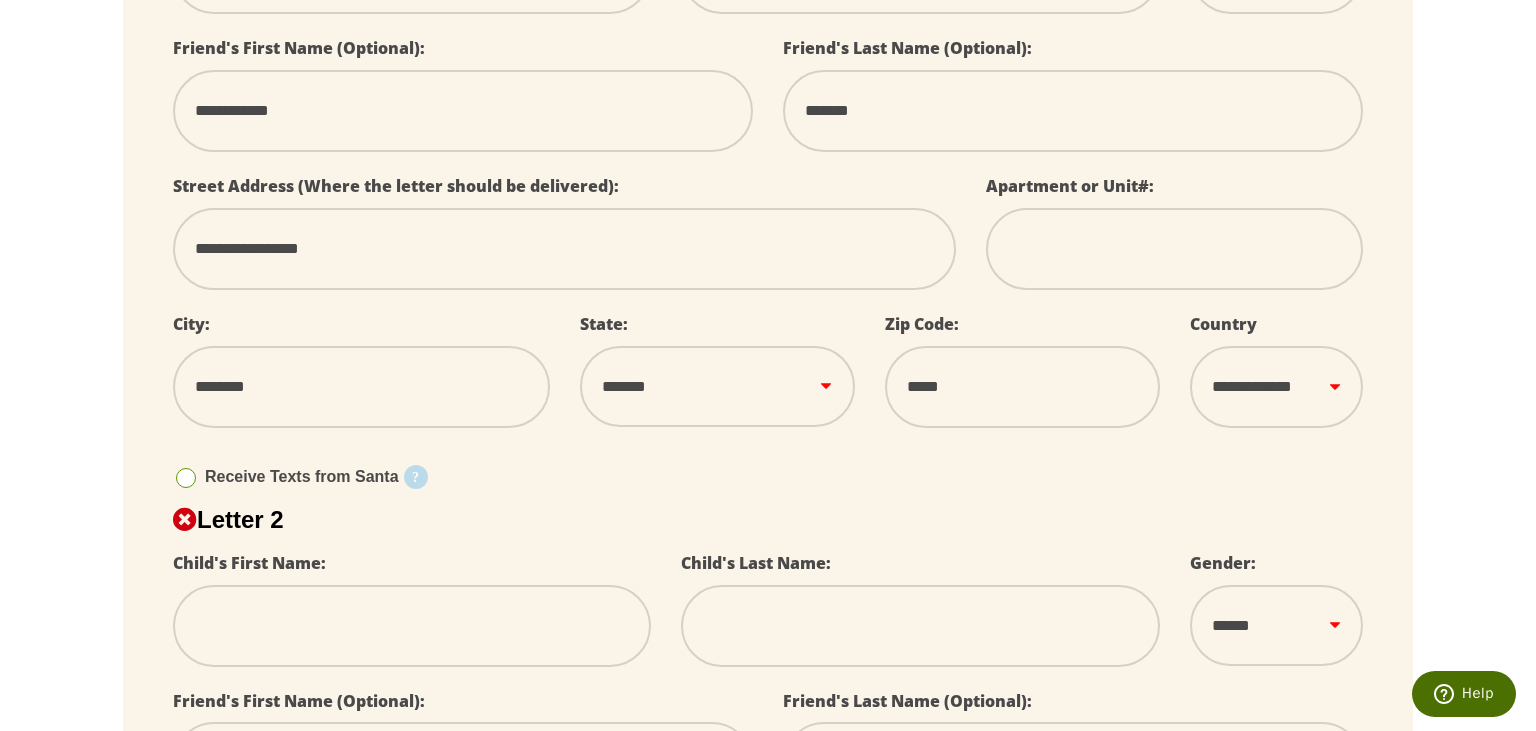 click at bounding box center [412, 626] 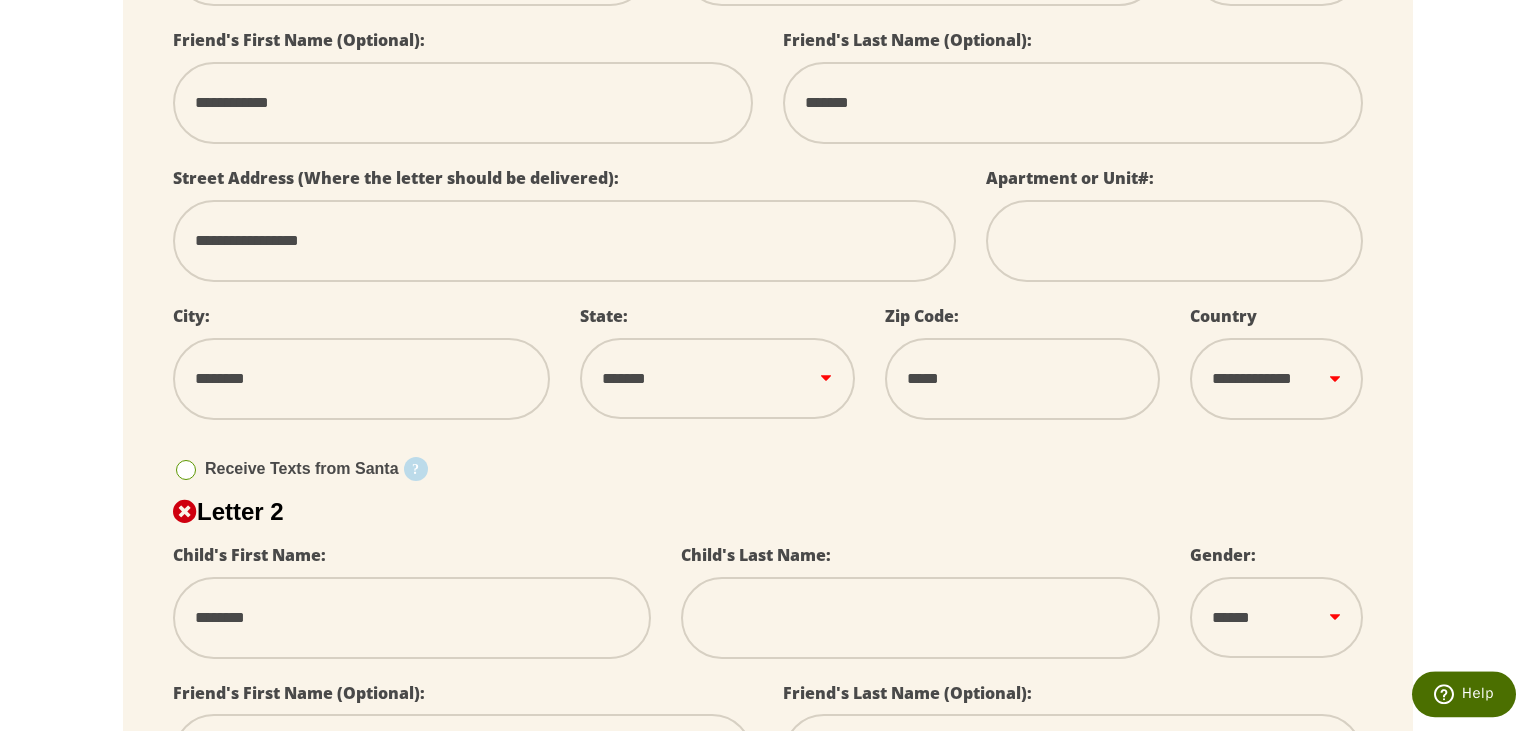 scroll, scrollTop: 660, scrollLeft: 0, axis: vertical 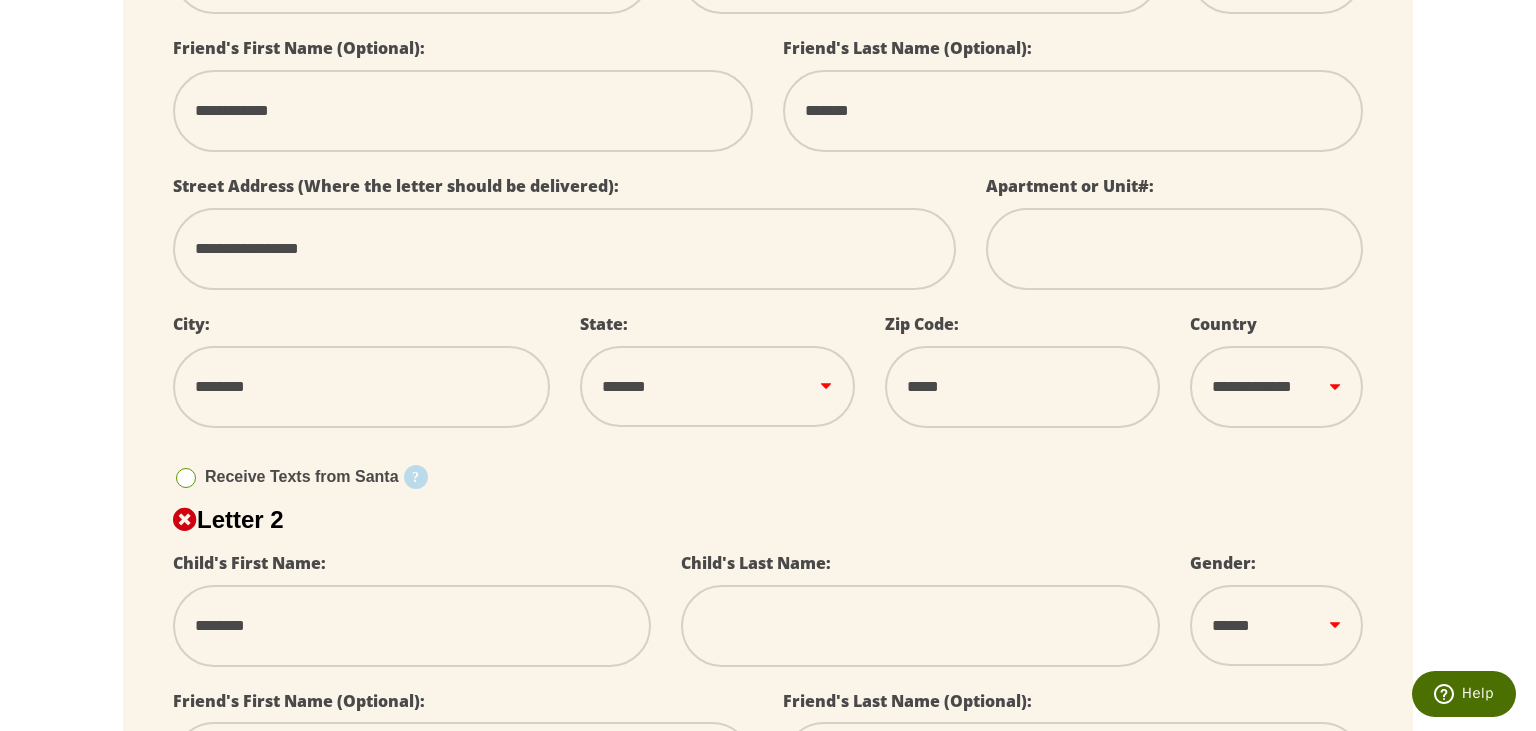 click at bounding box center [920, 626] 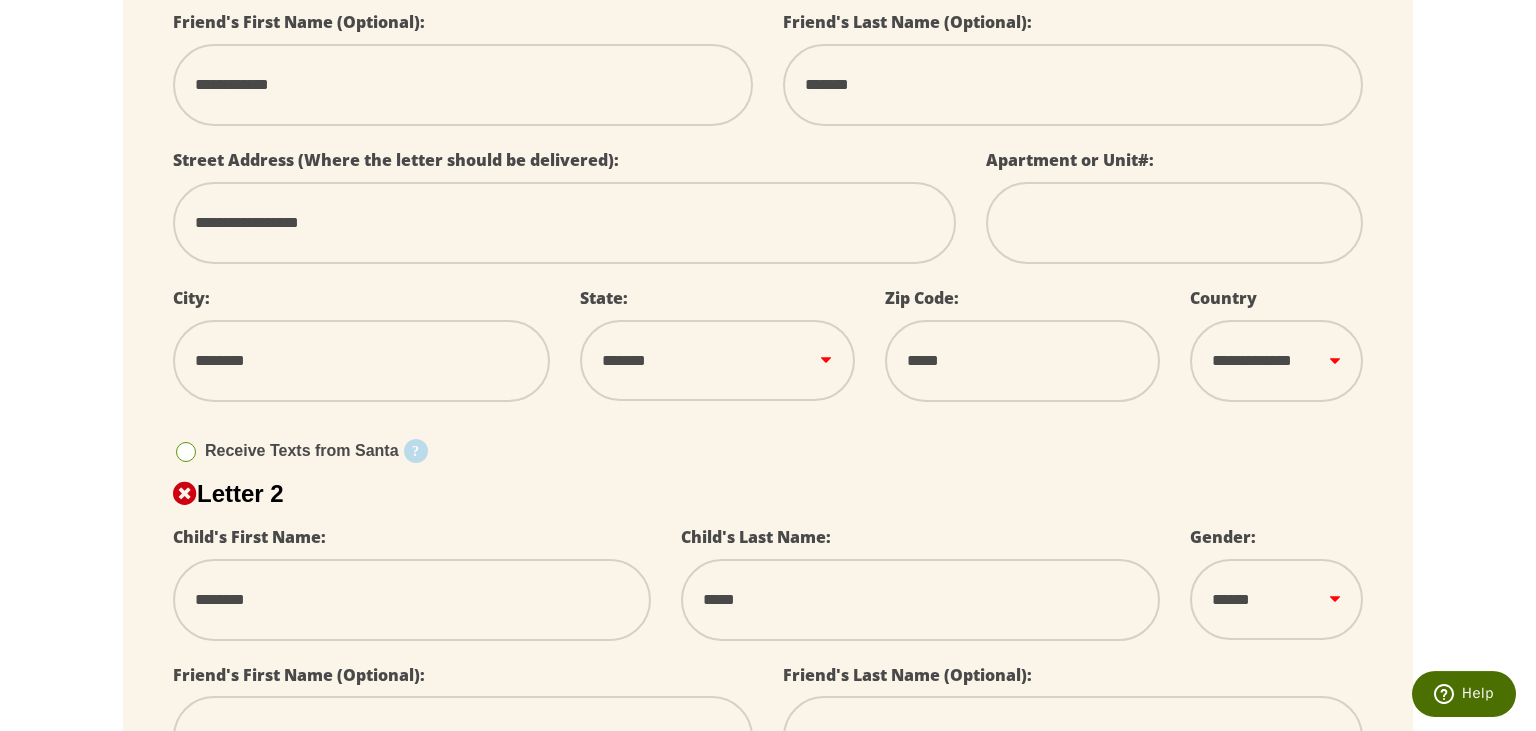 scroll, scrollTop: 712, scrollLeft: 0, axis: vertical 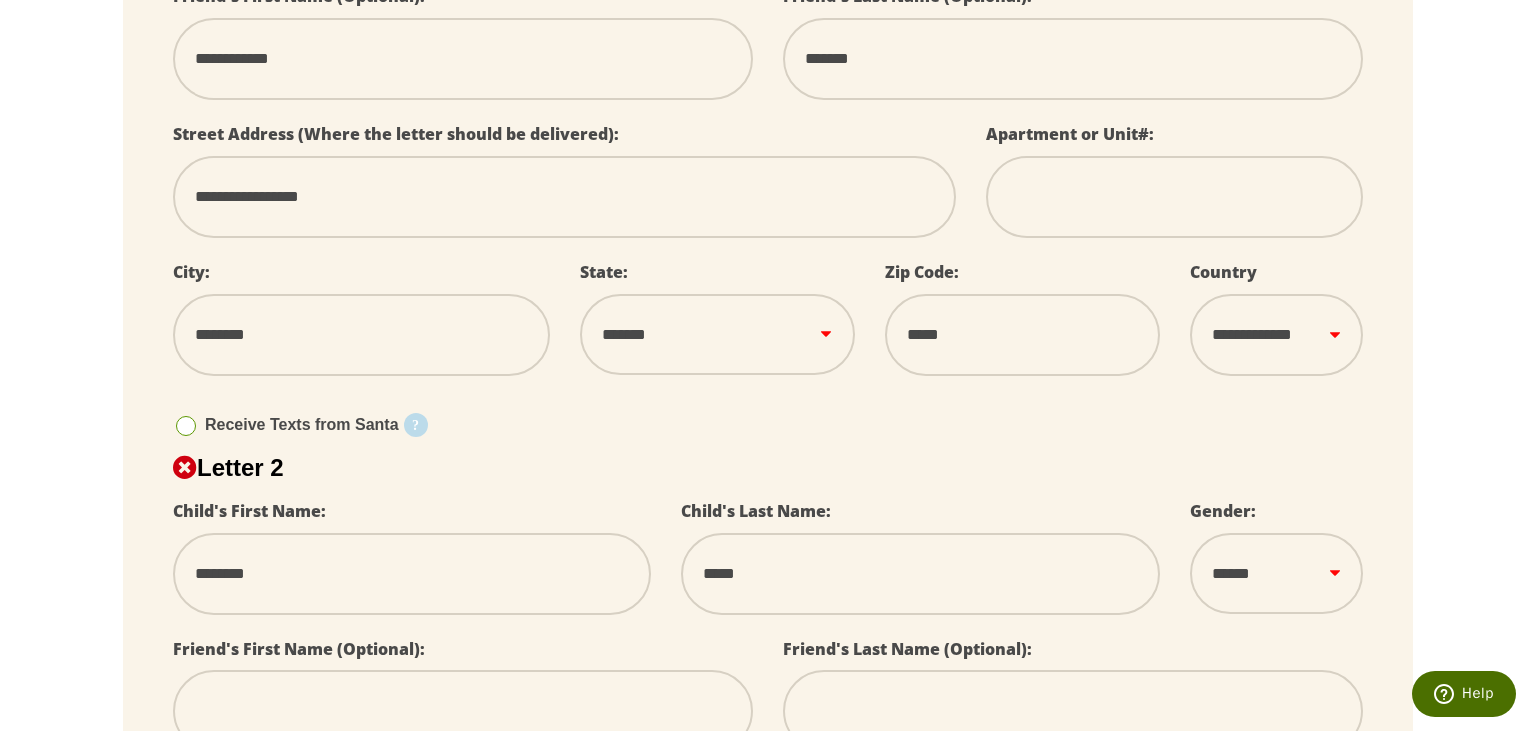 click on "******   ***   ****" at bounding box center [1276, 573] 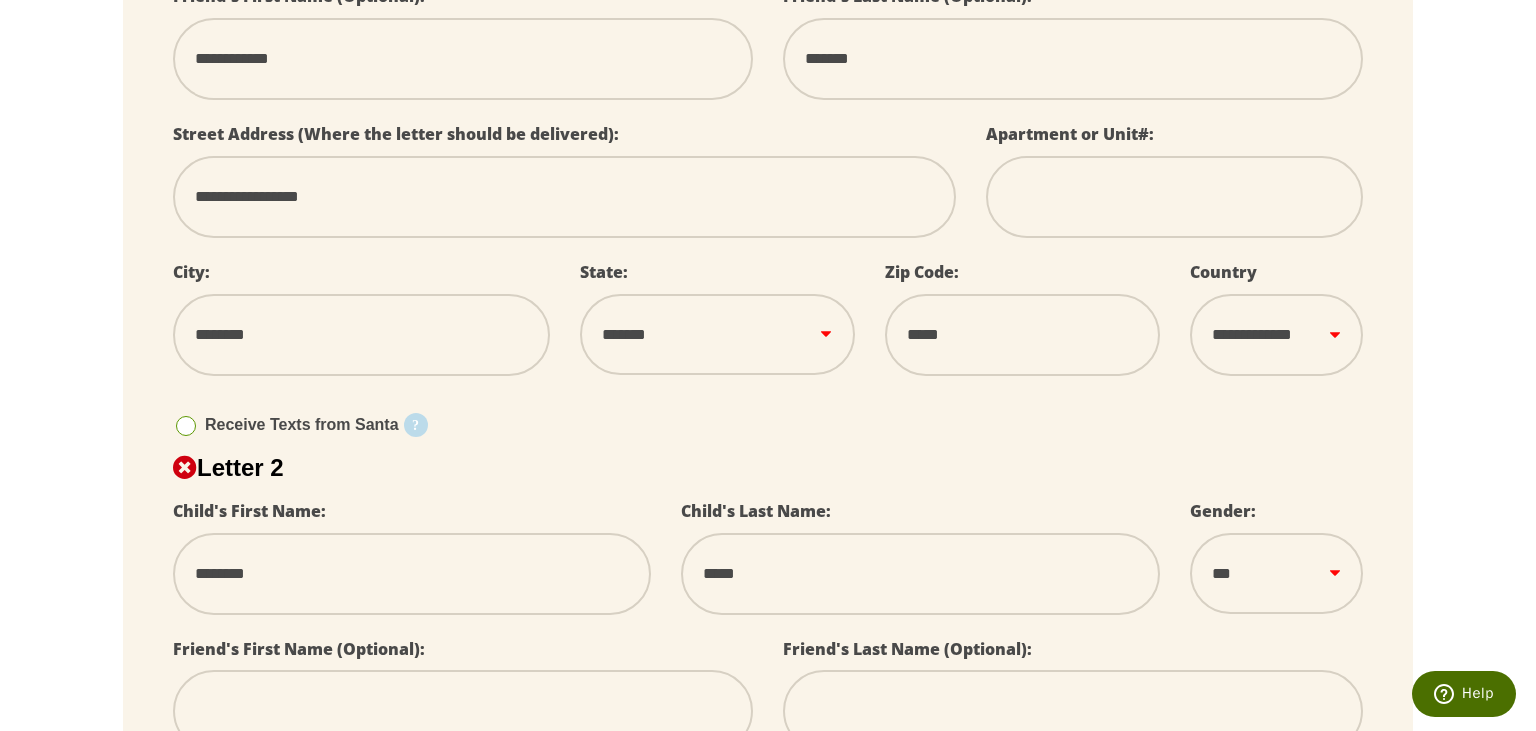 click on "****" at bounding box center (0, 0) 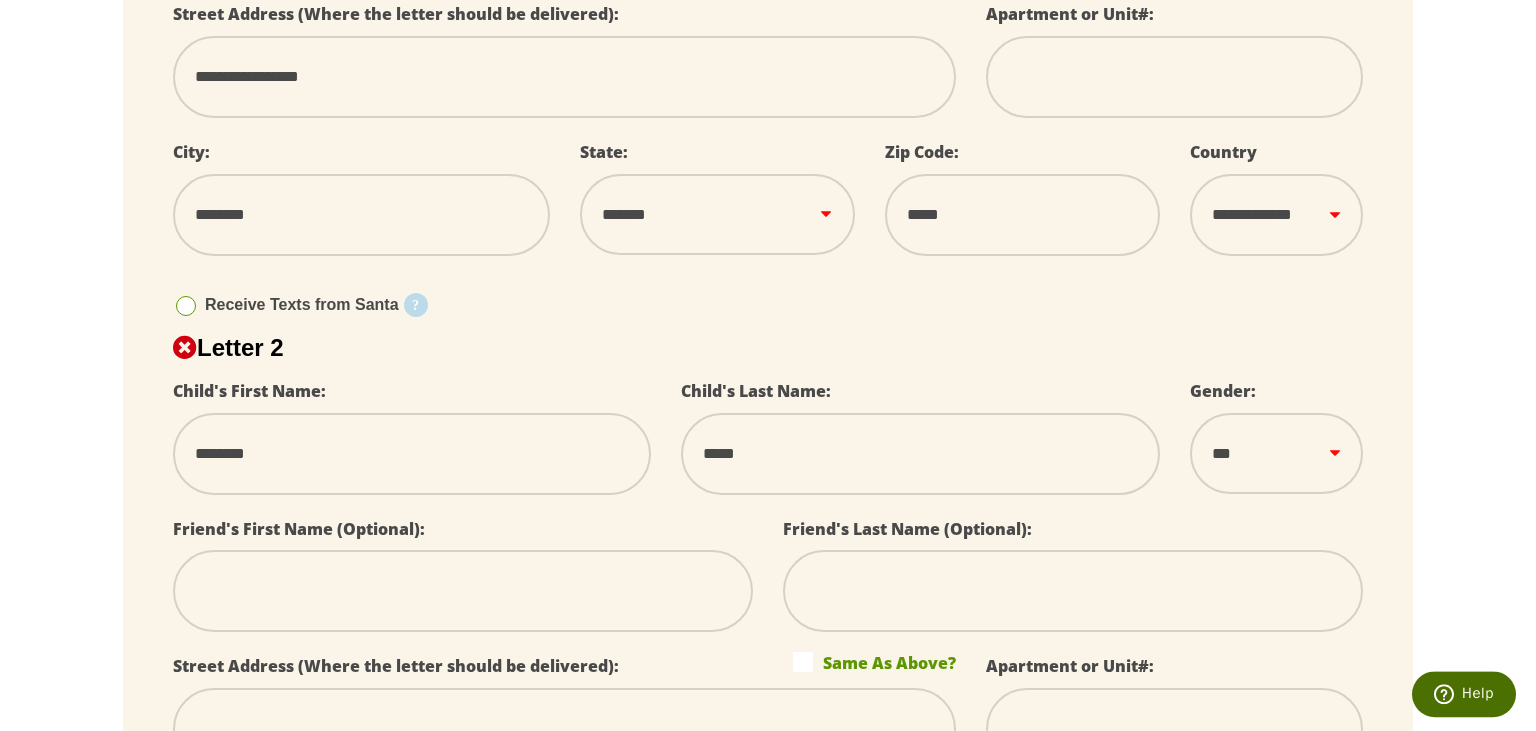 scroll, scrollTop: 844, scrollLeft: 0, axis: vertical 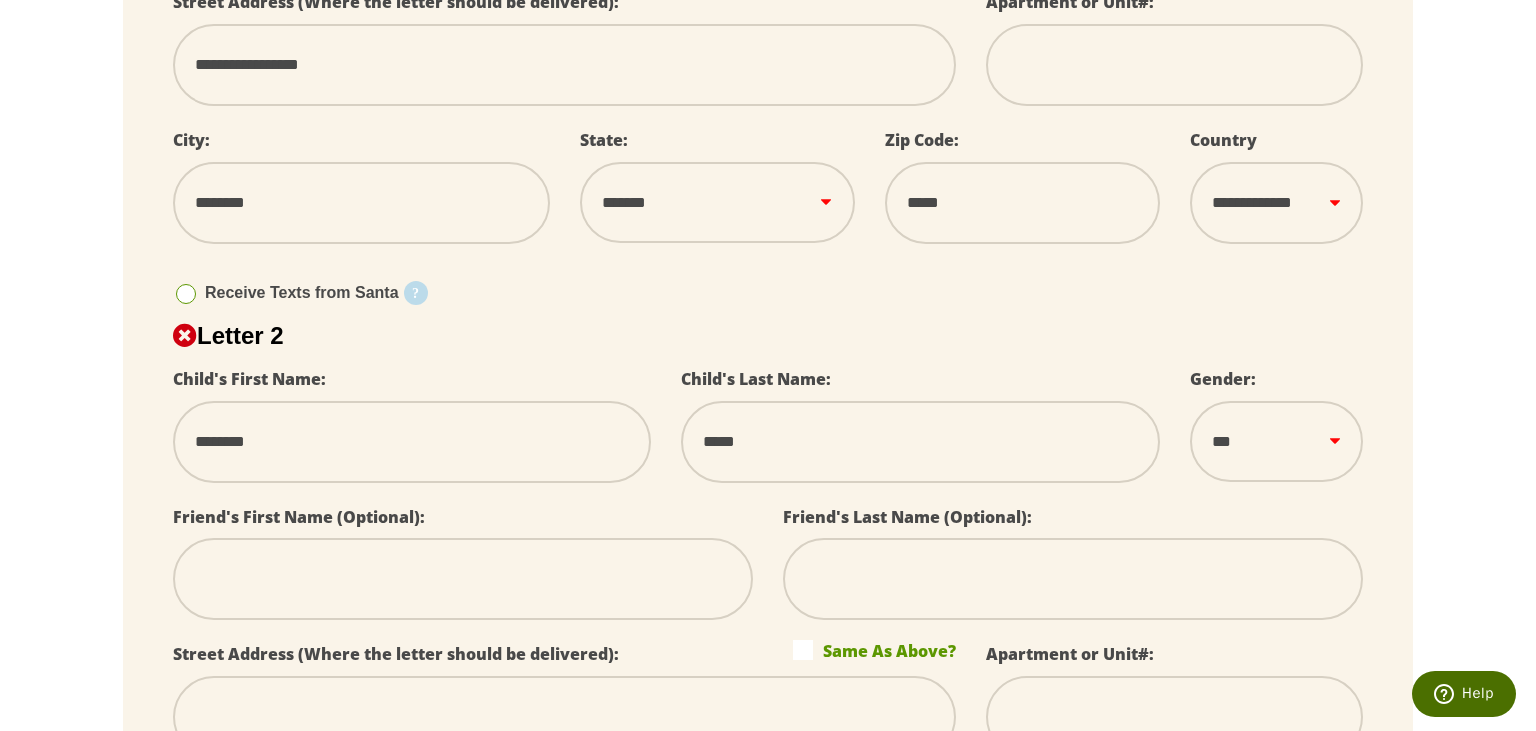 click at bounding box center (463, 579) 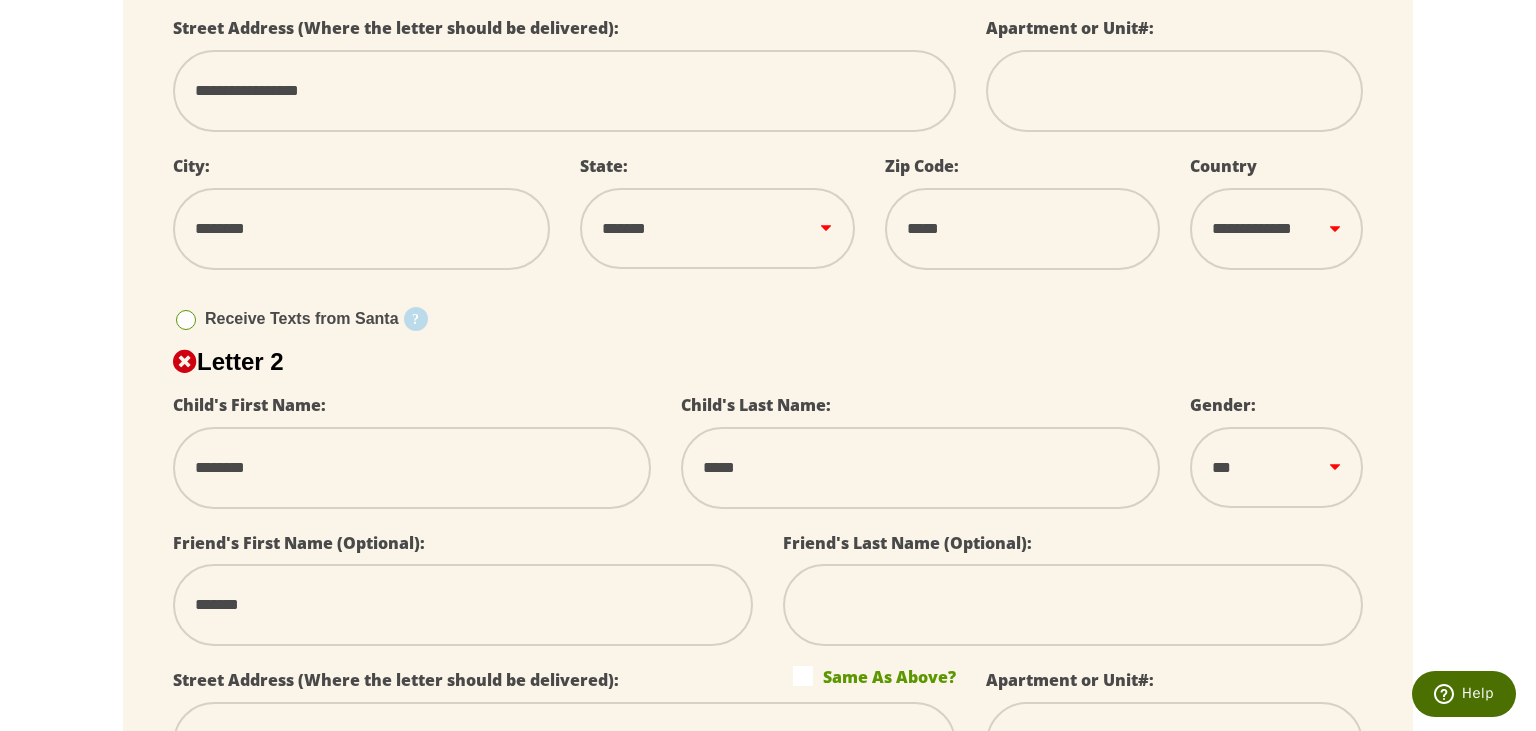 scroll, scrollTop: 844, scrollLeft: 0, axis: vertical 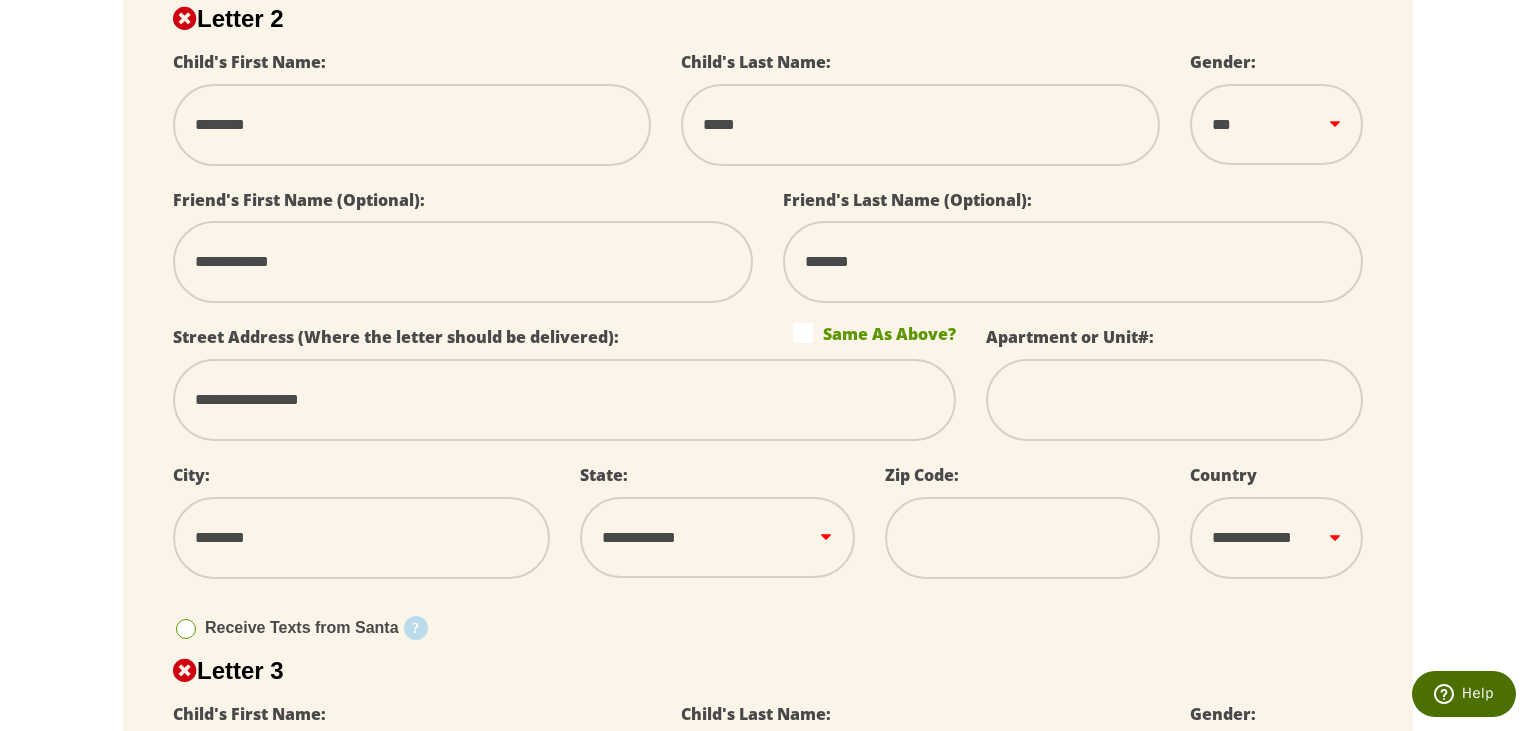 click on "**********" at bounding box center (717, 537) 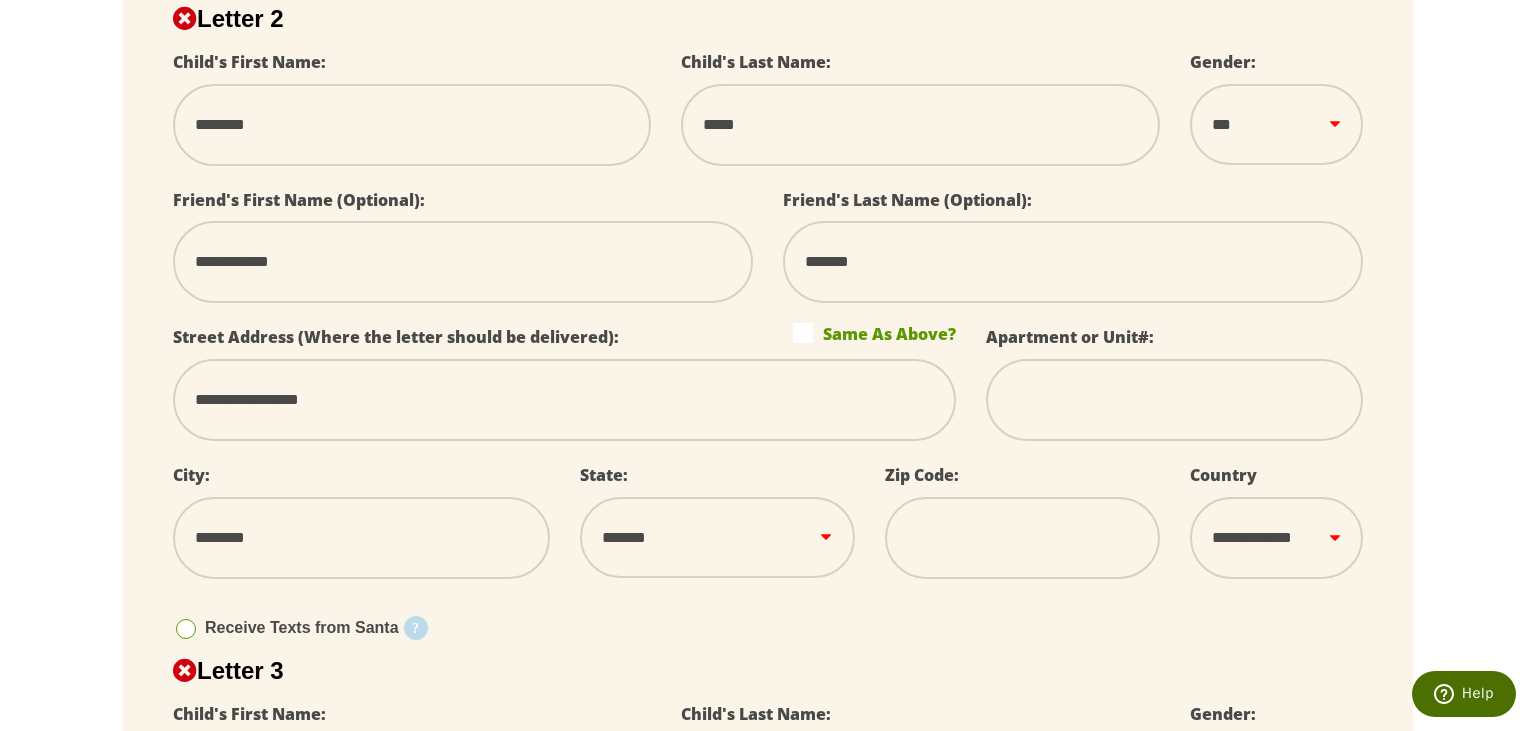 click on "*******" at bounding box center (0, 0) 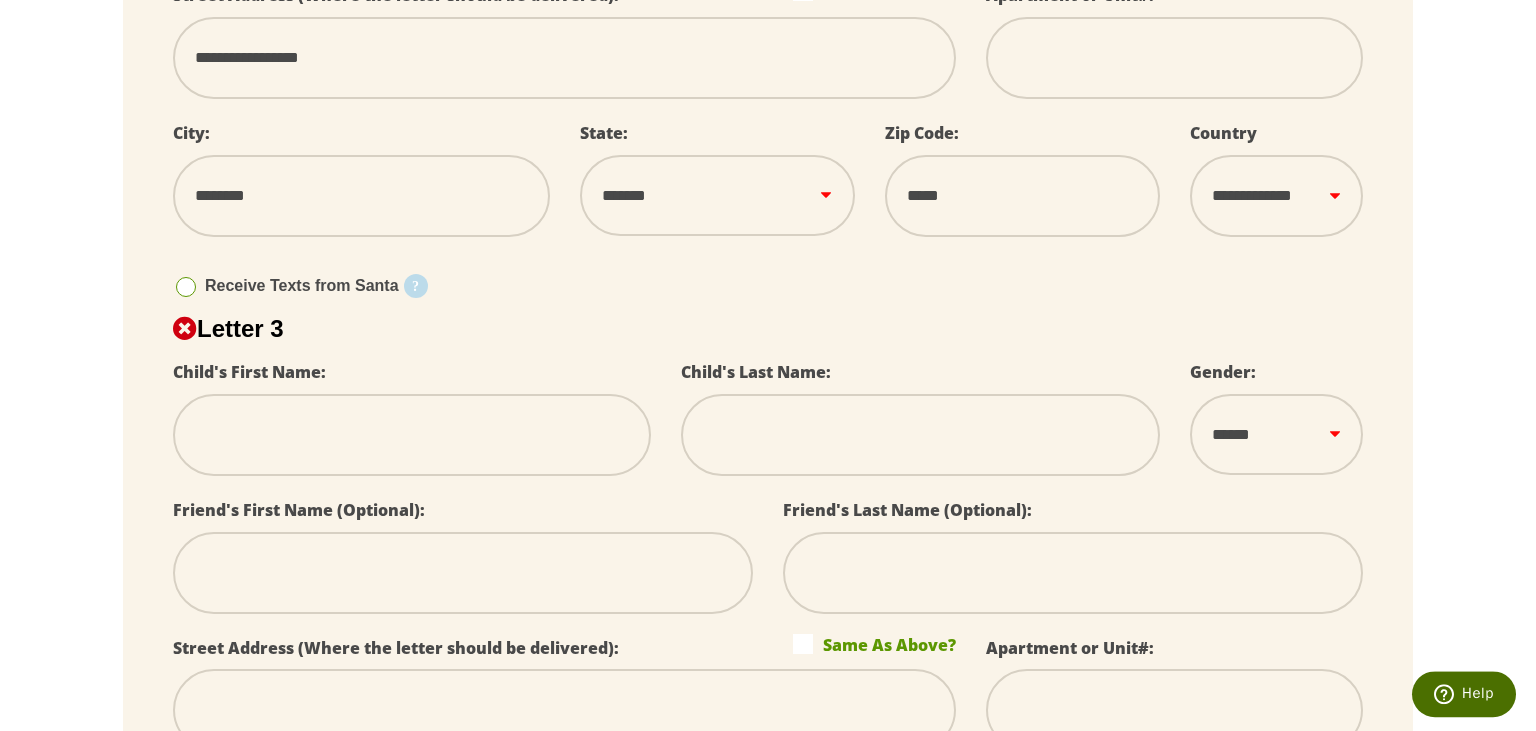 scroll, scrollTop: 1504, scrollLeft: 0, axis: vertical 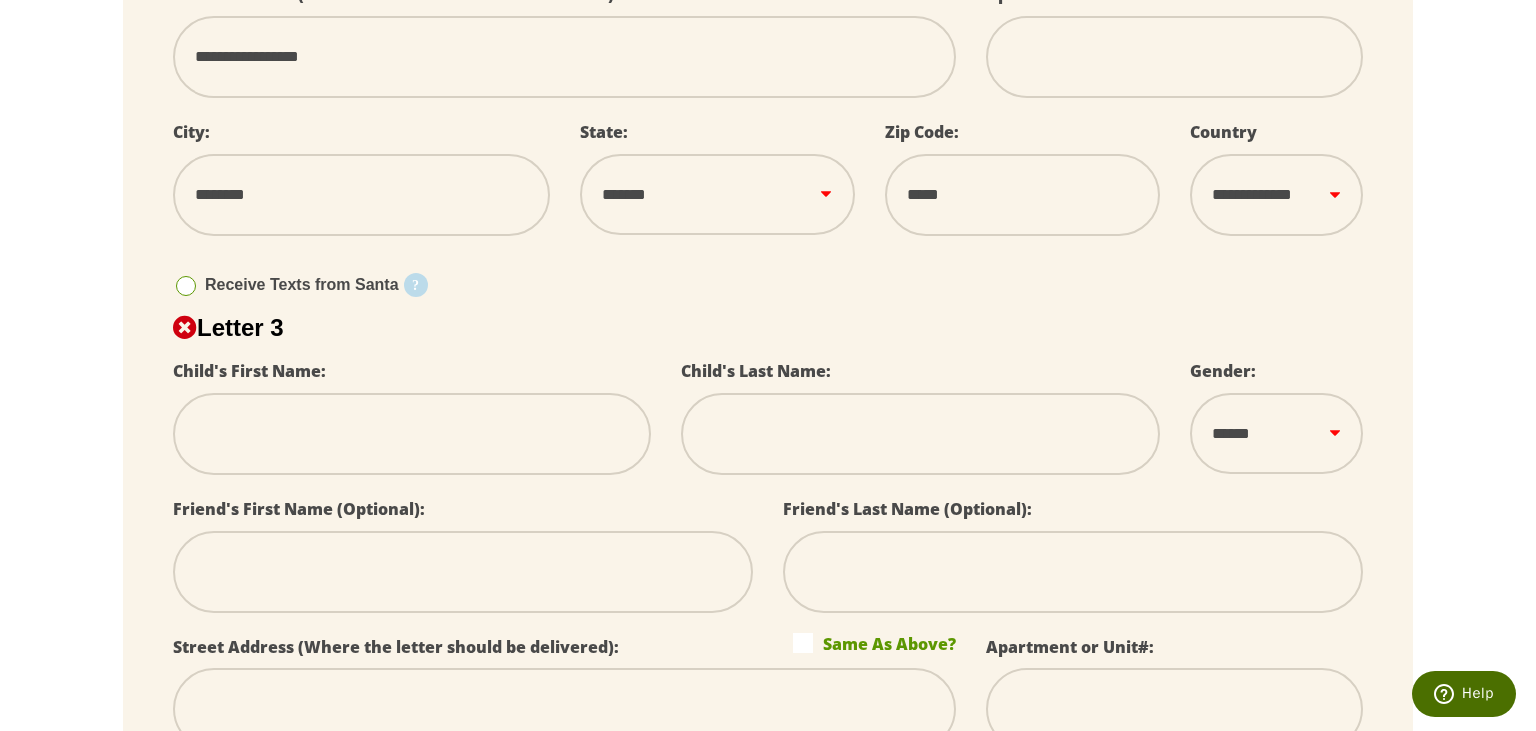 click at bounding box center [412, 434] 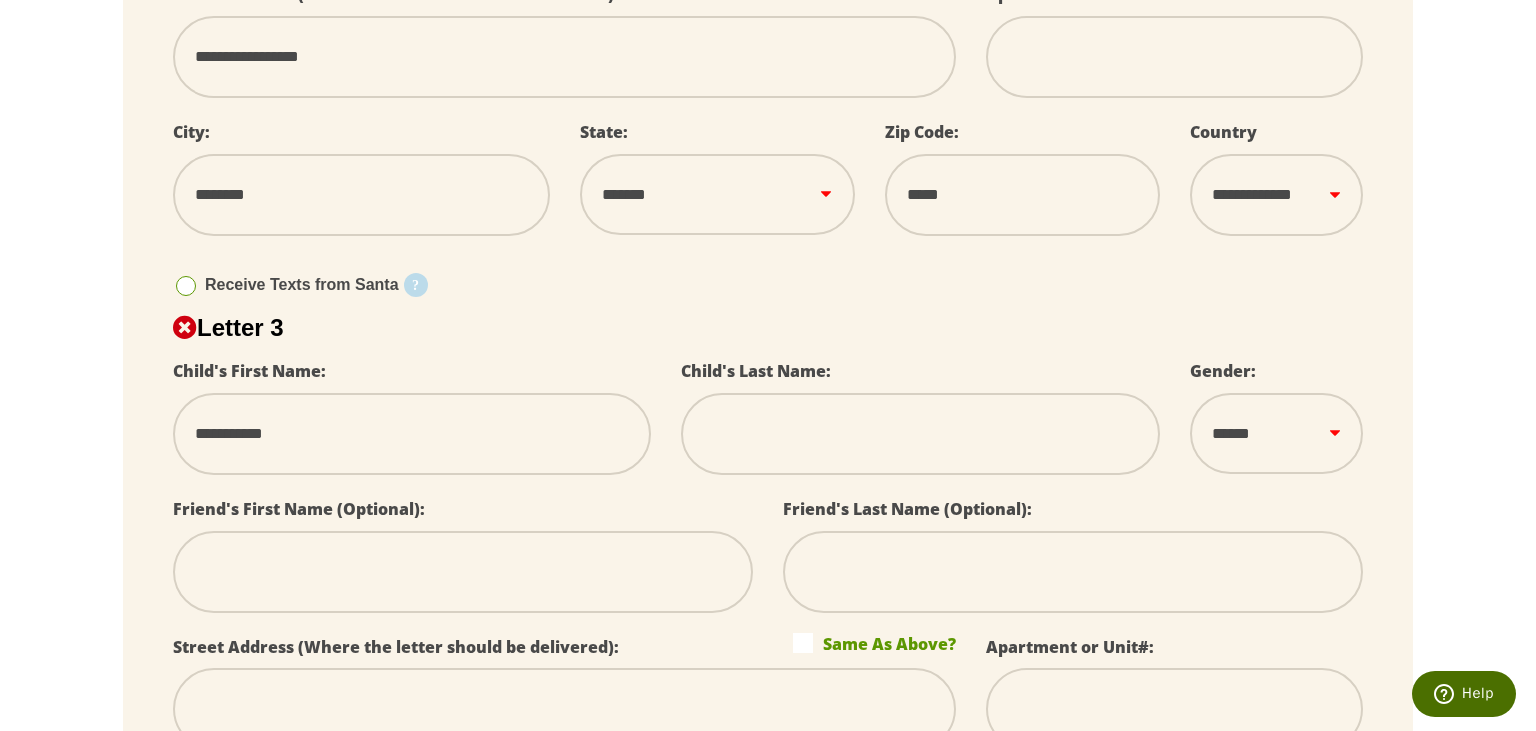 click at bounding box center (920, 434) 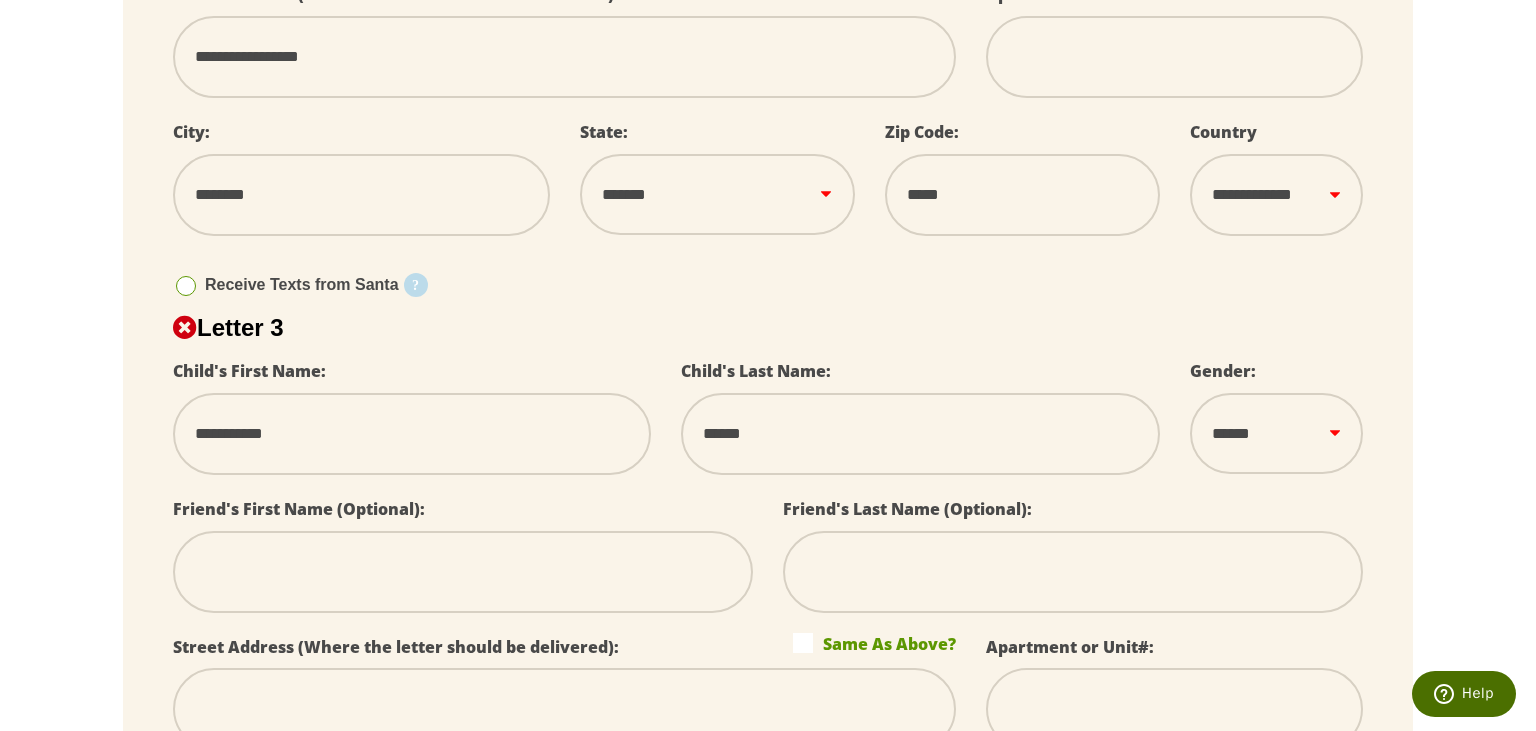 click on "******   ***   ****" at bounding box center [1276, 433] 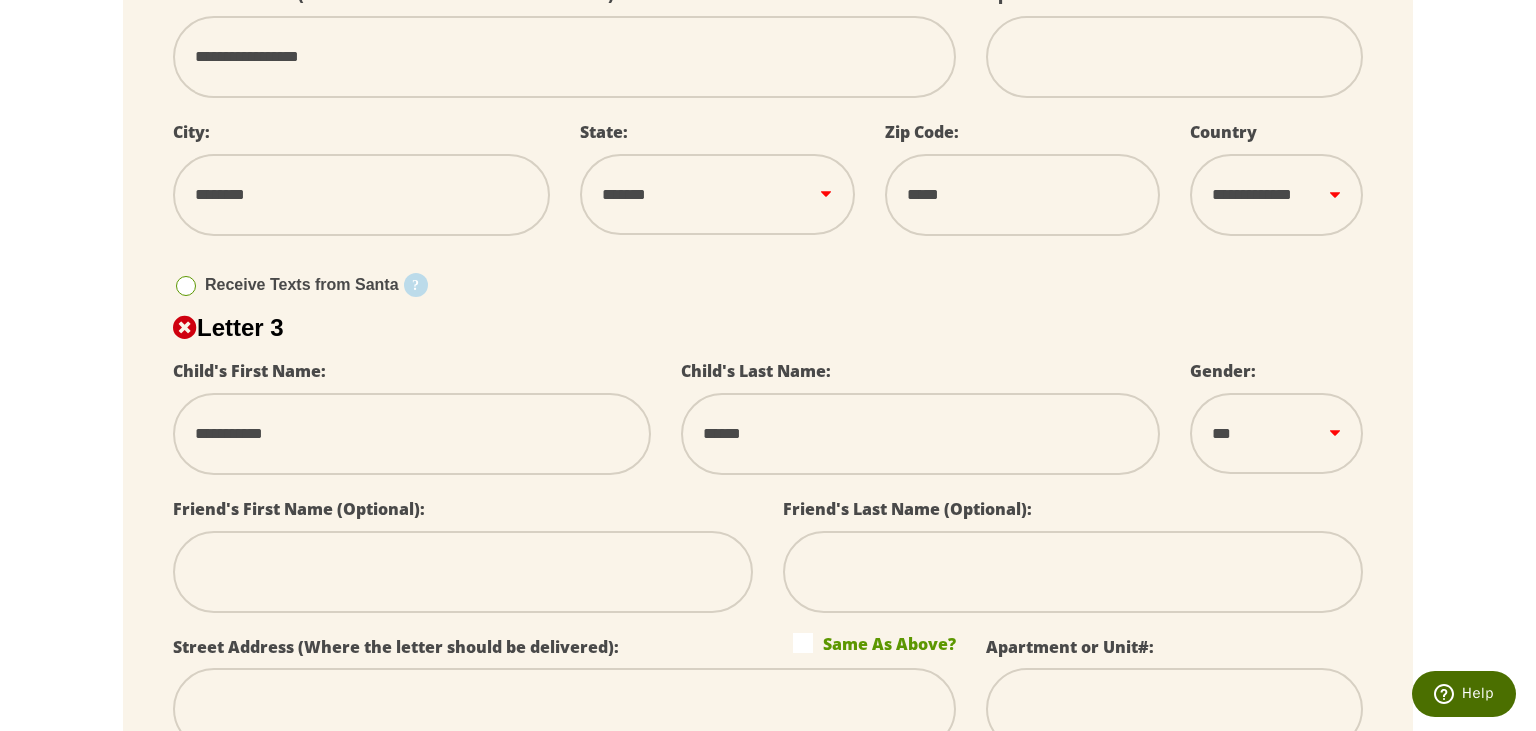 click on "****" at bounding box center (0, 0) 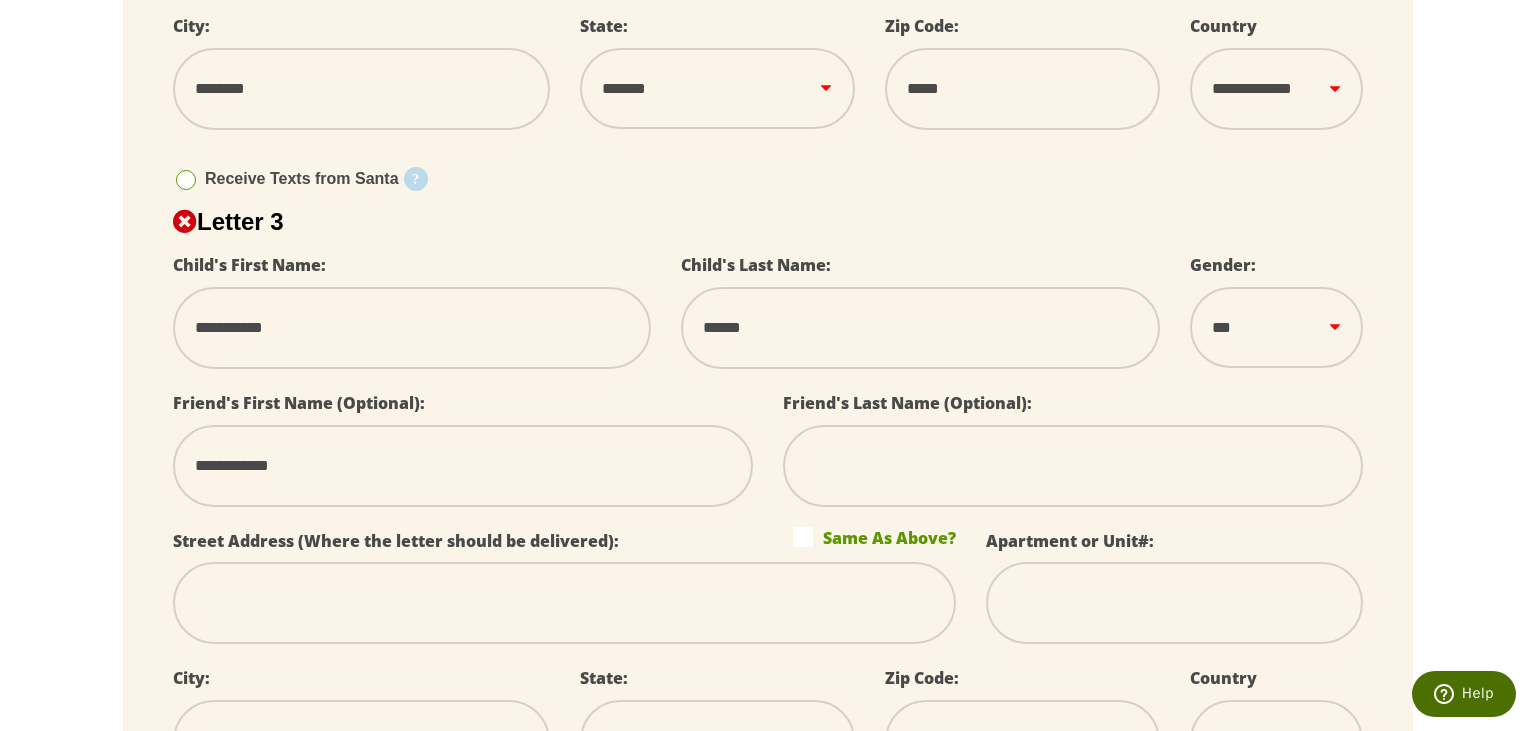 scroll, scrollTop: 1716, scrollLeft: 0, axis: vertical 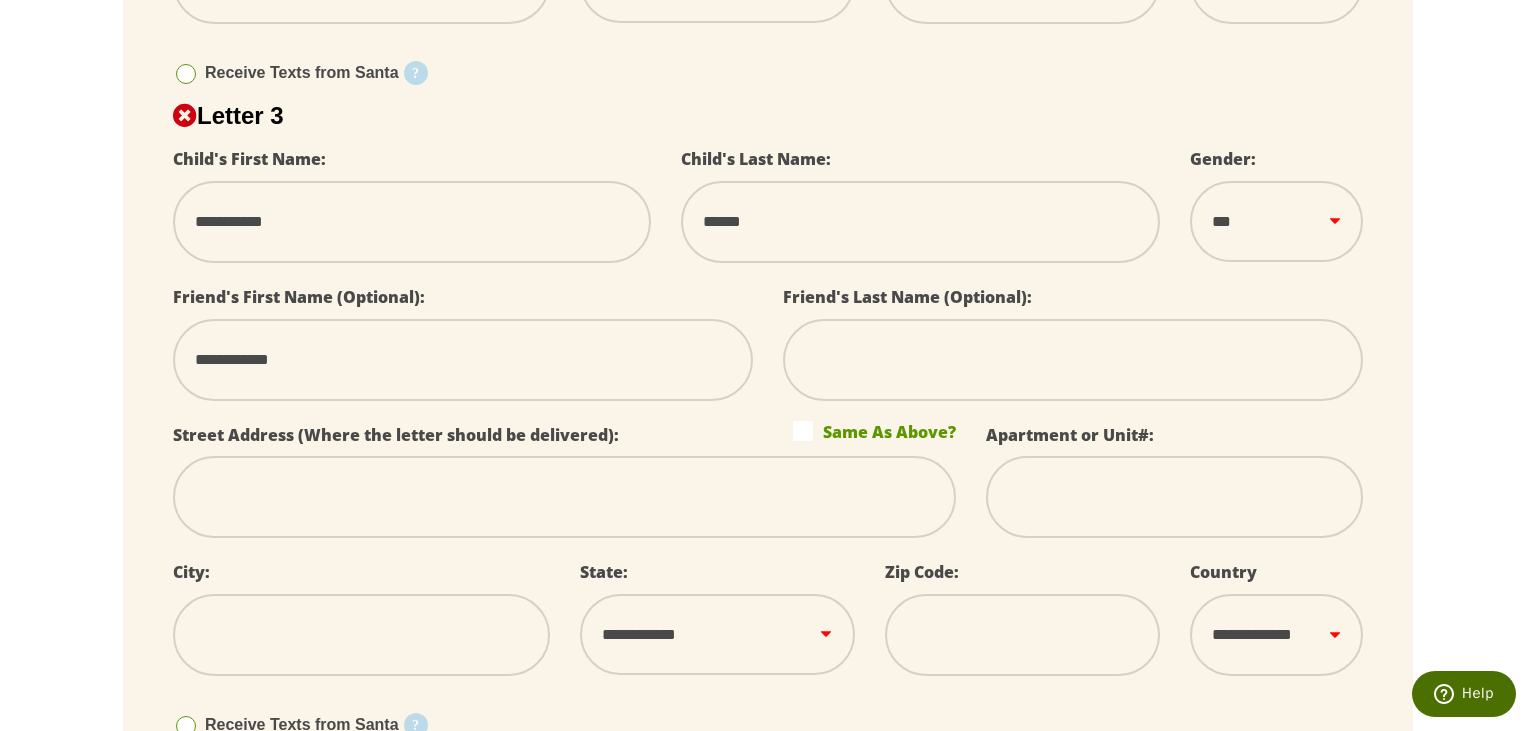 click at bounding box center (1073, 360) 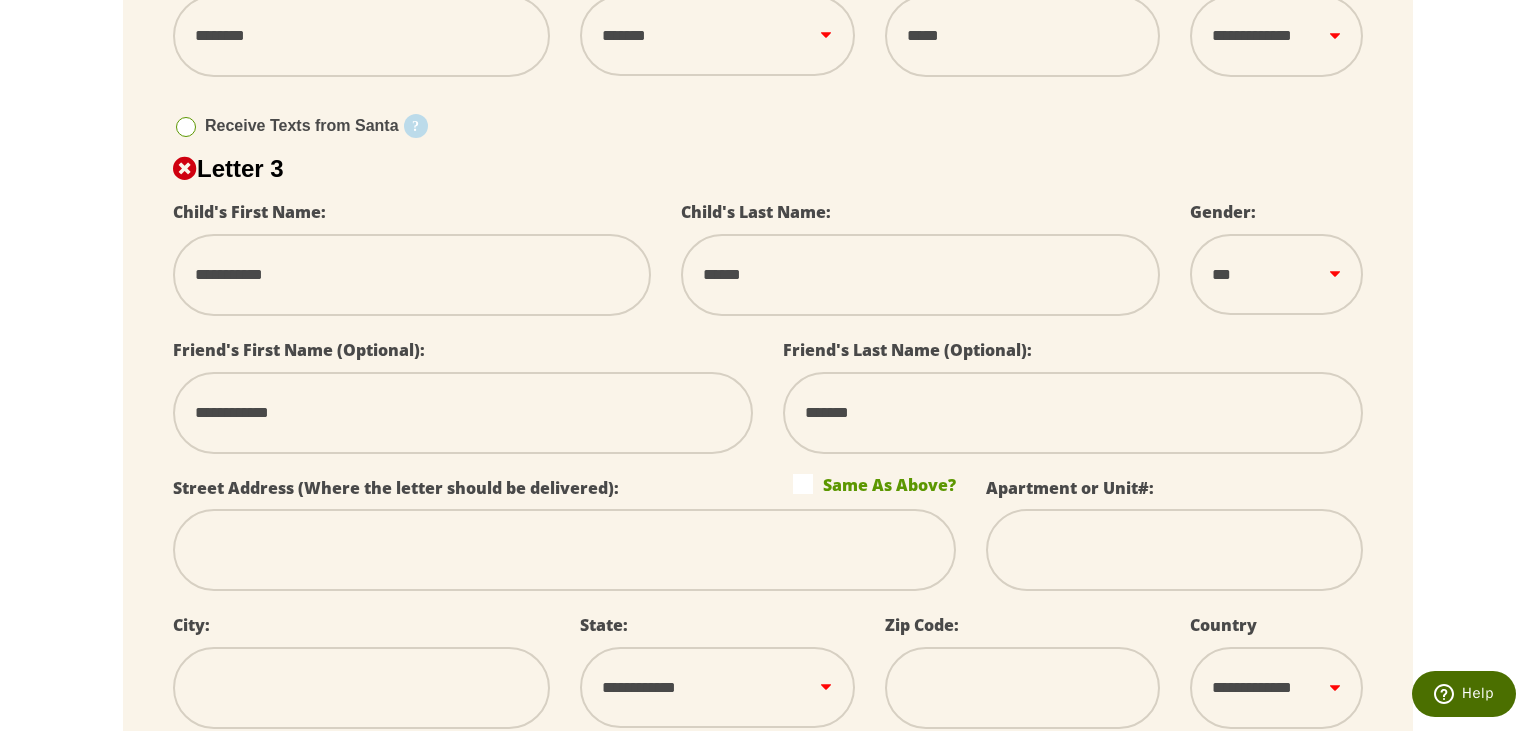 scroll, scrollTop: 1742, scrollLeft: 0, axis: vertical 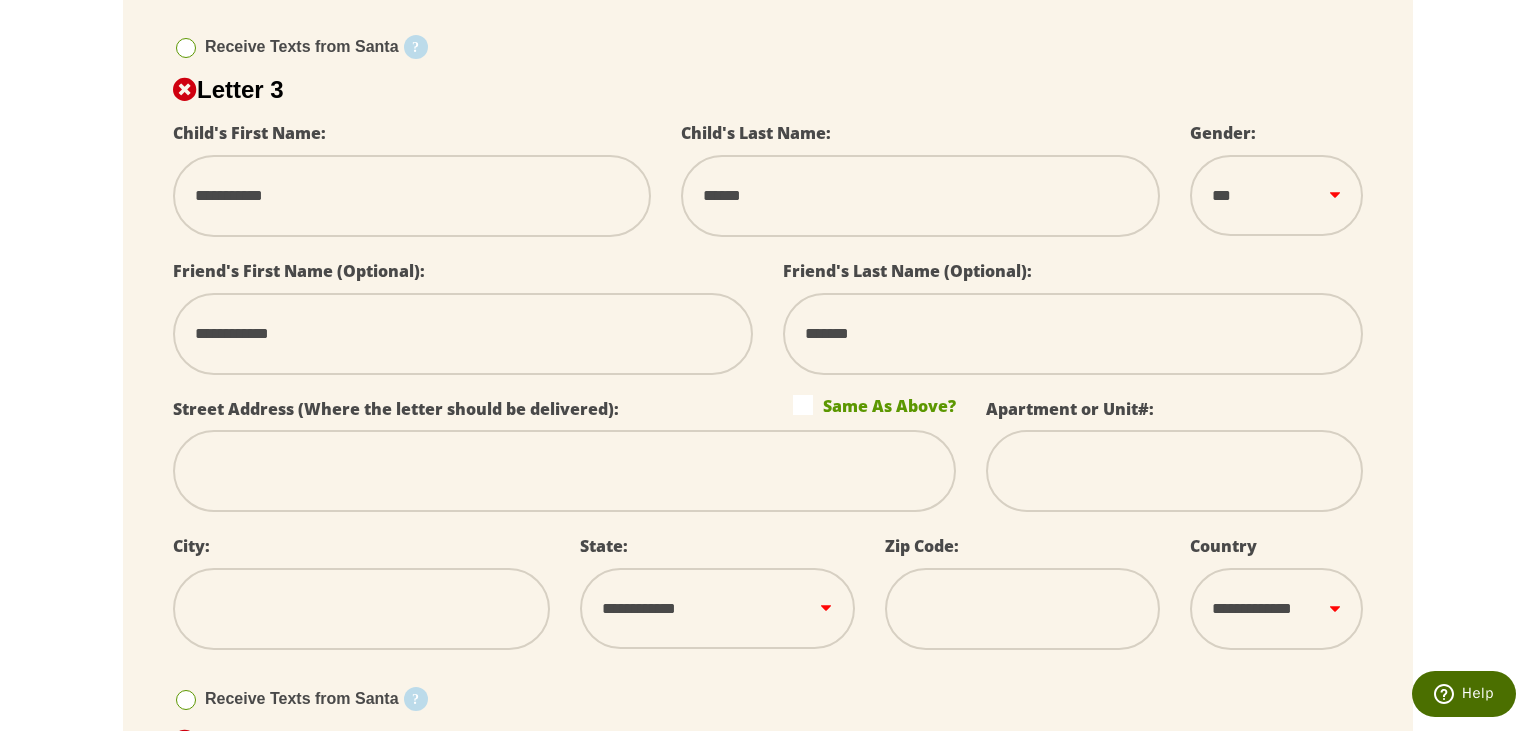 click at bounding box center (564, 471) 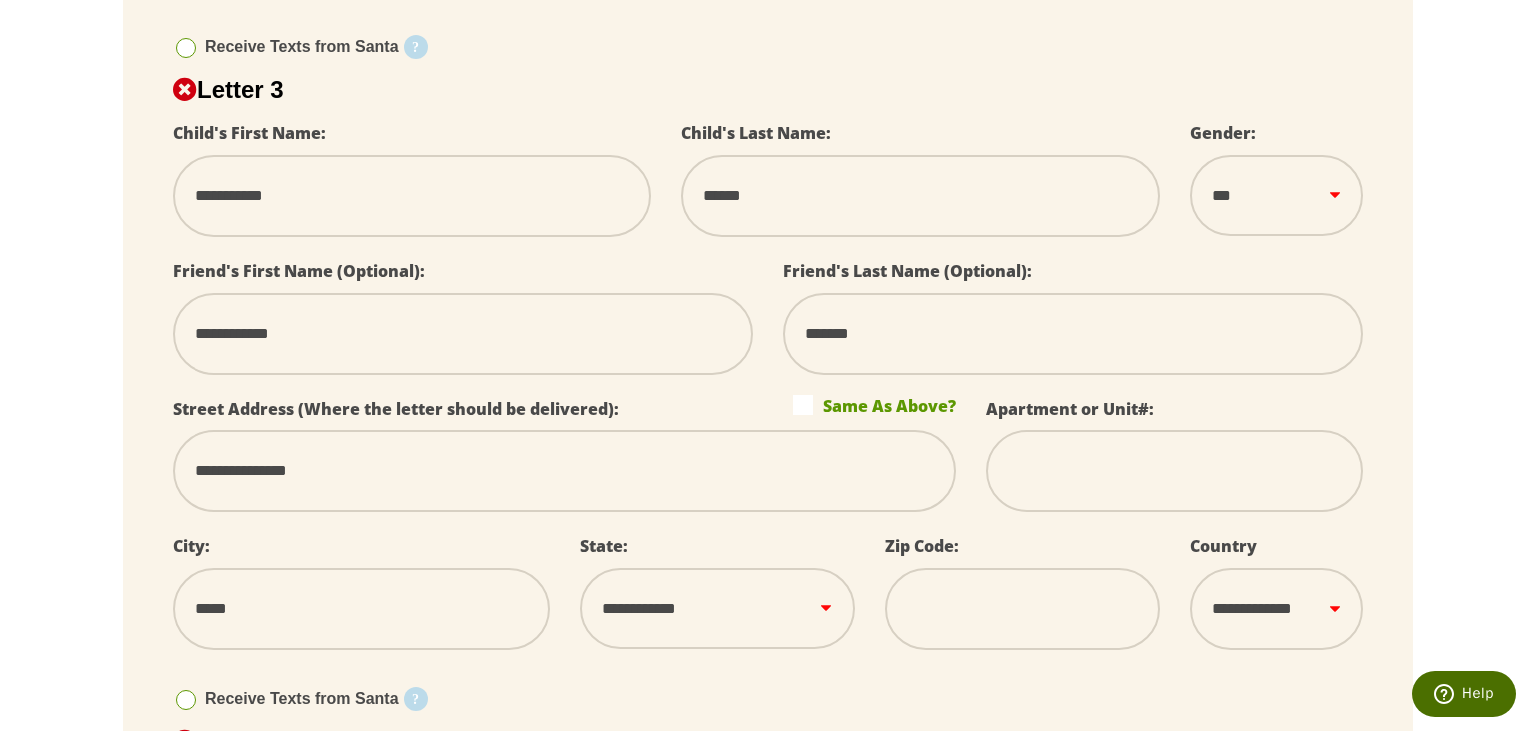 click on "**********" at bounding box center (717, 608) 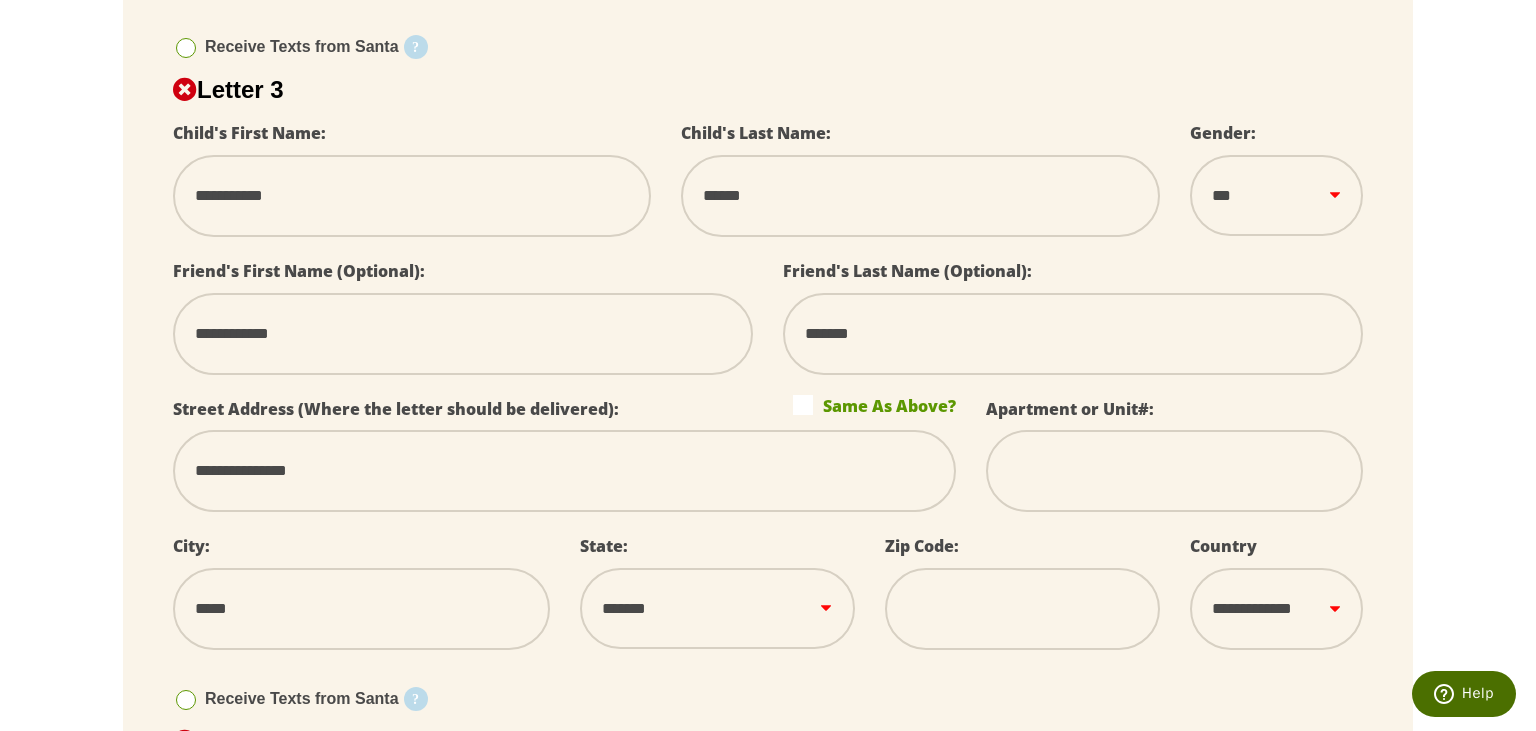 click at bounding box center (1022, 609) 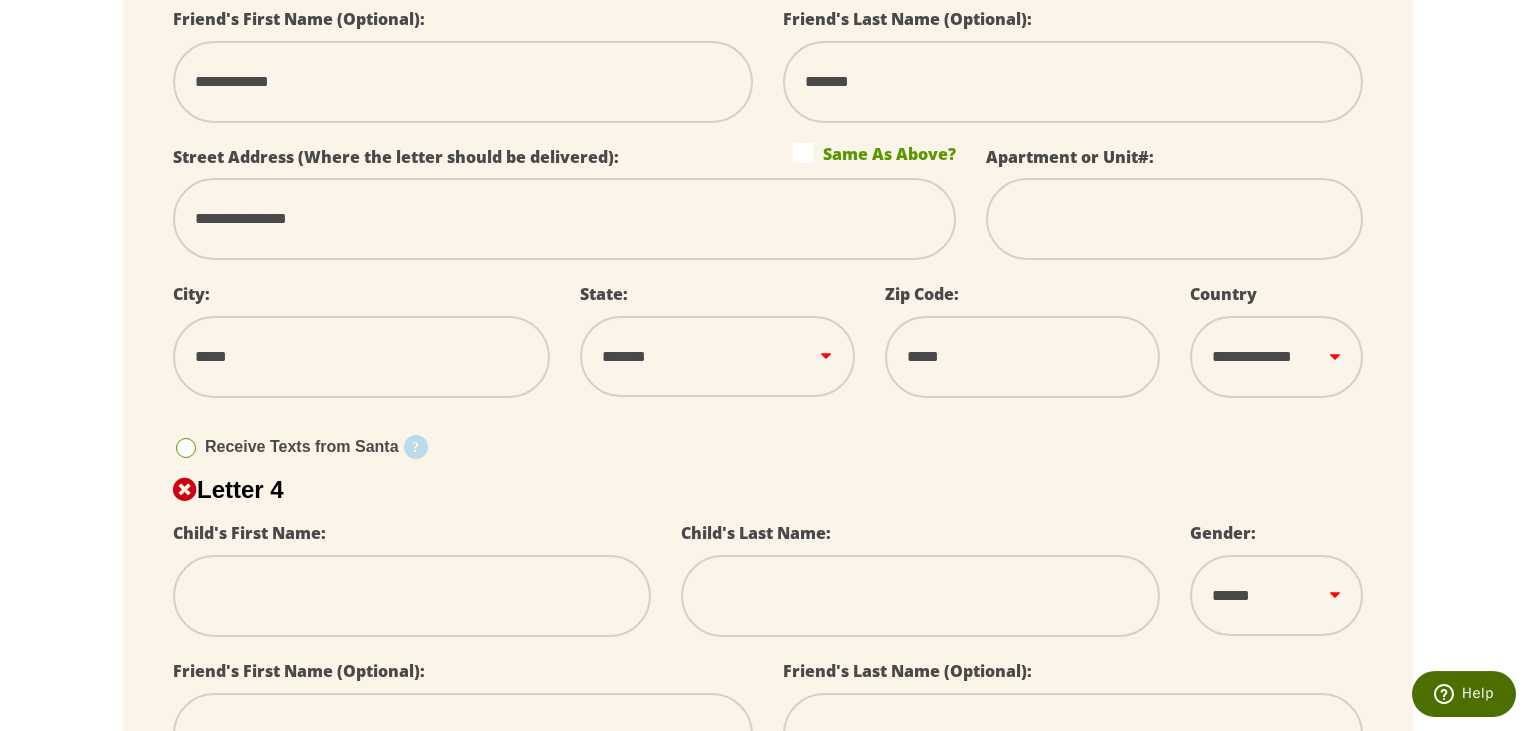 scroll, scrollTop: 2006, scrollLeft: 0, axis: vertical 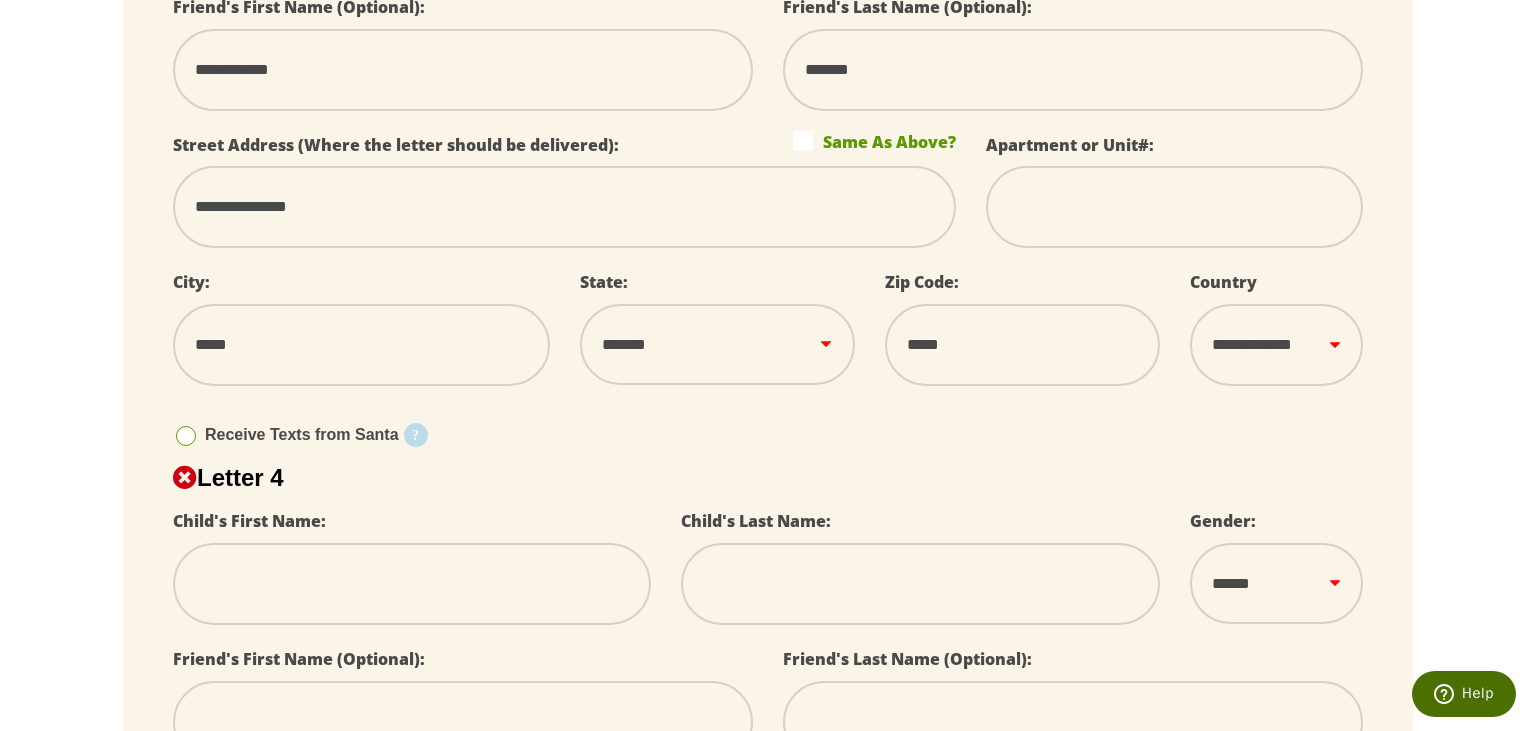 click at bounding box center (412, 584) 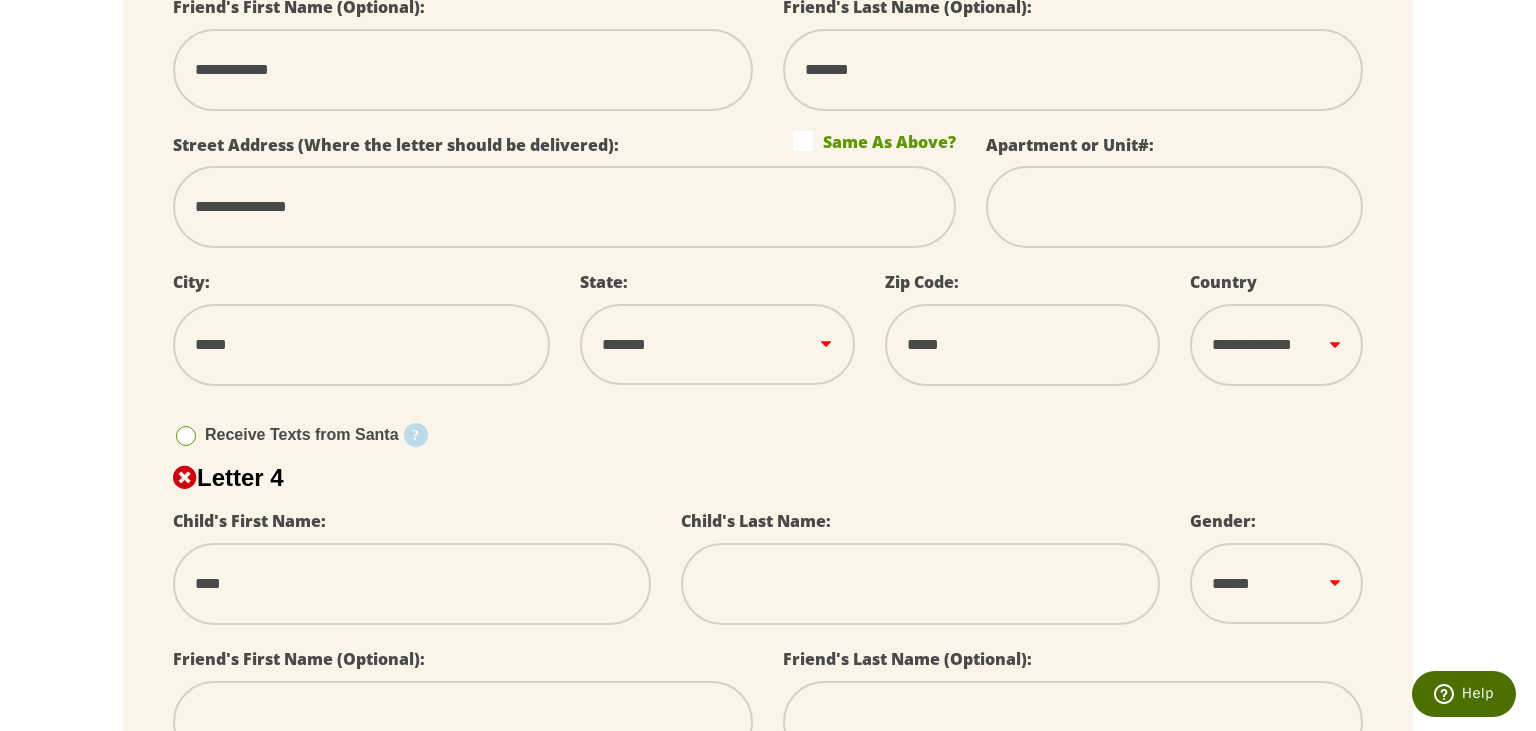 click at bounding box center [920, 584] 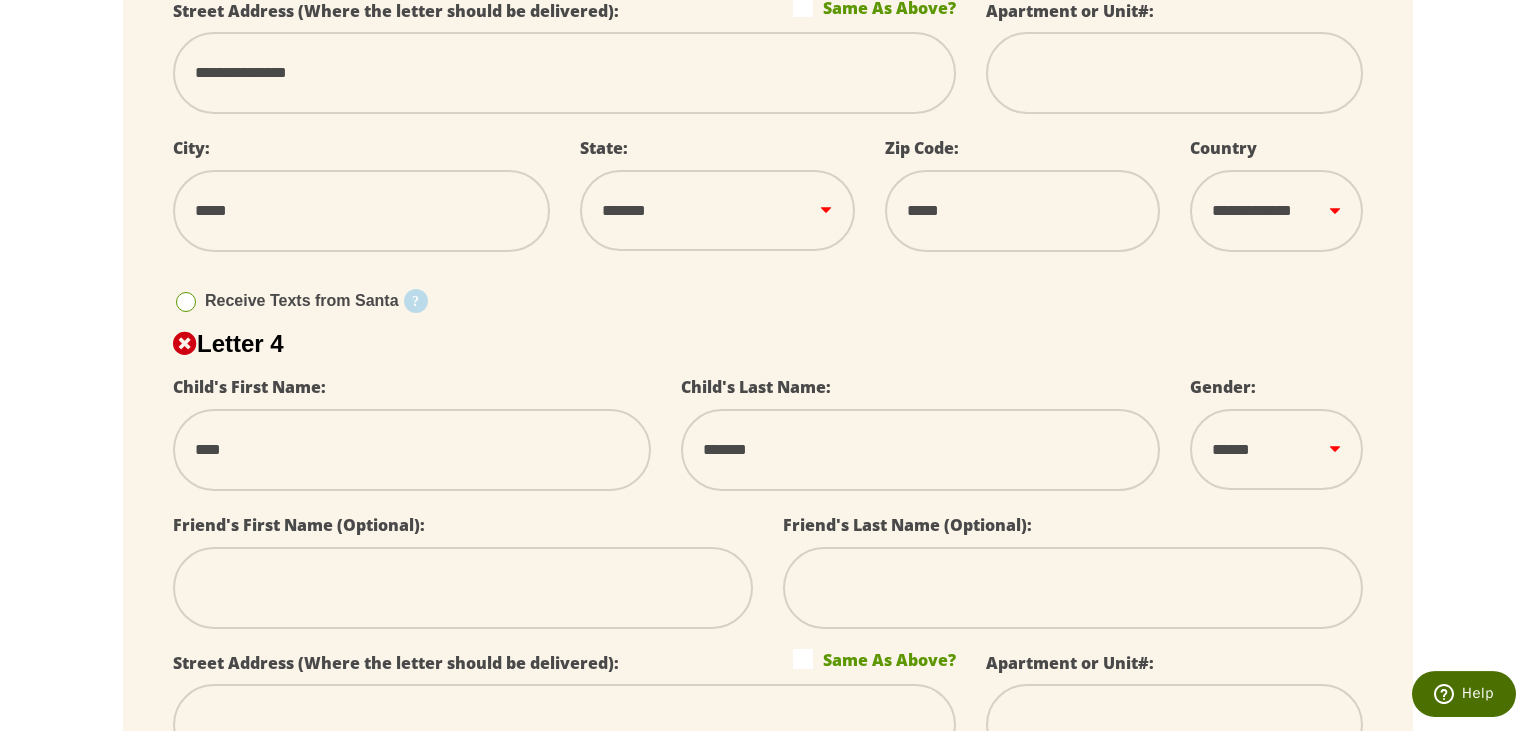 scroll, scrollTop: 2164, scrollLeft: 0, axis: vertical 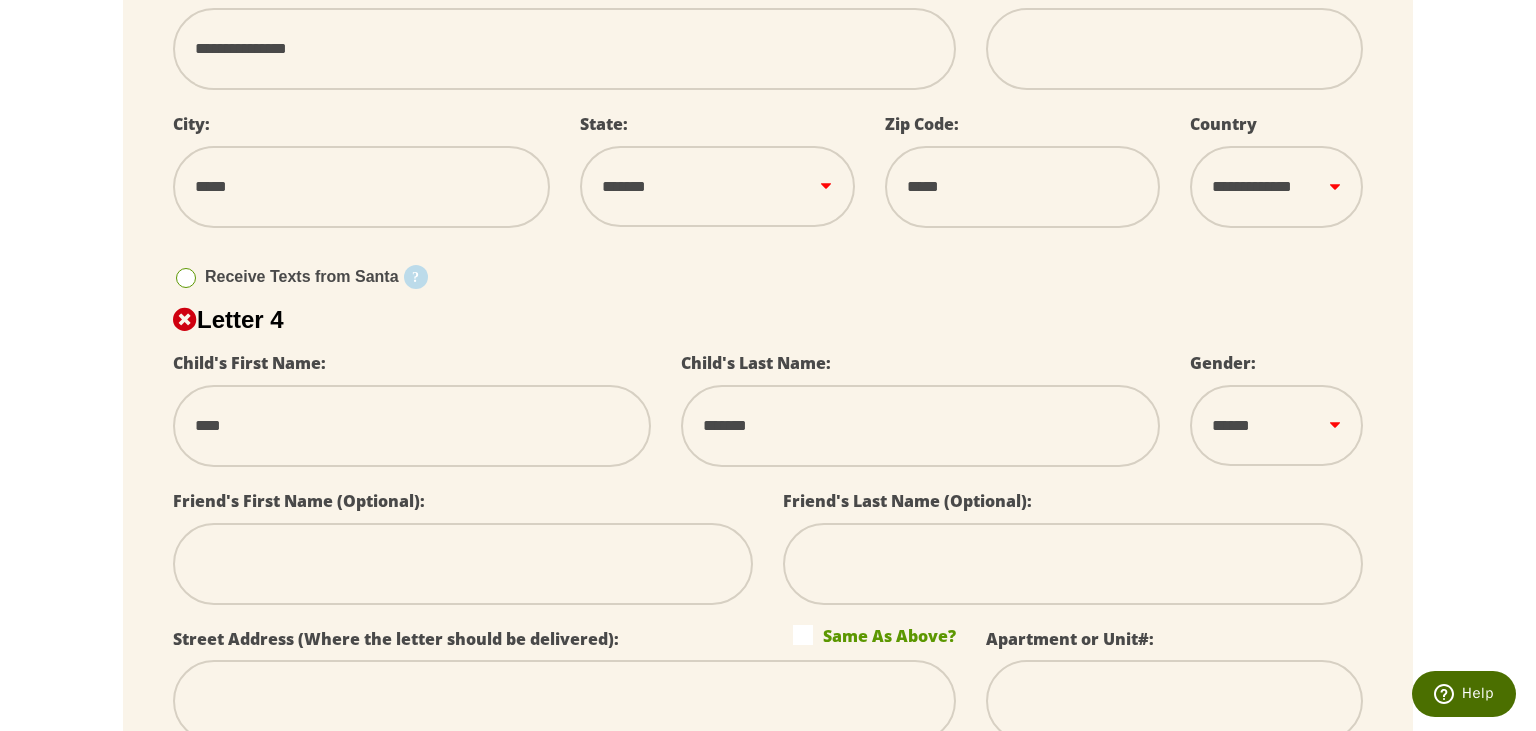 click at bounding box center (463, 564) 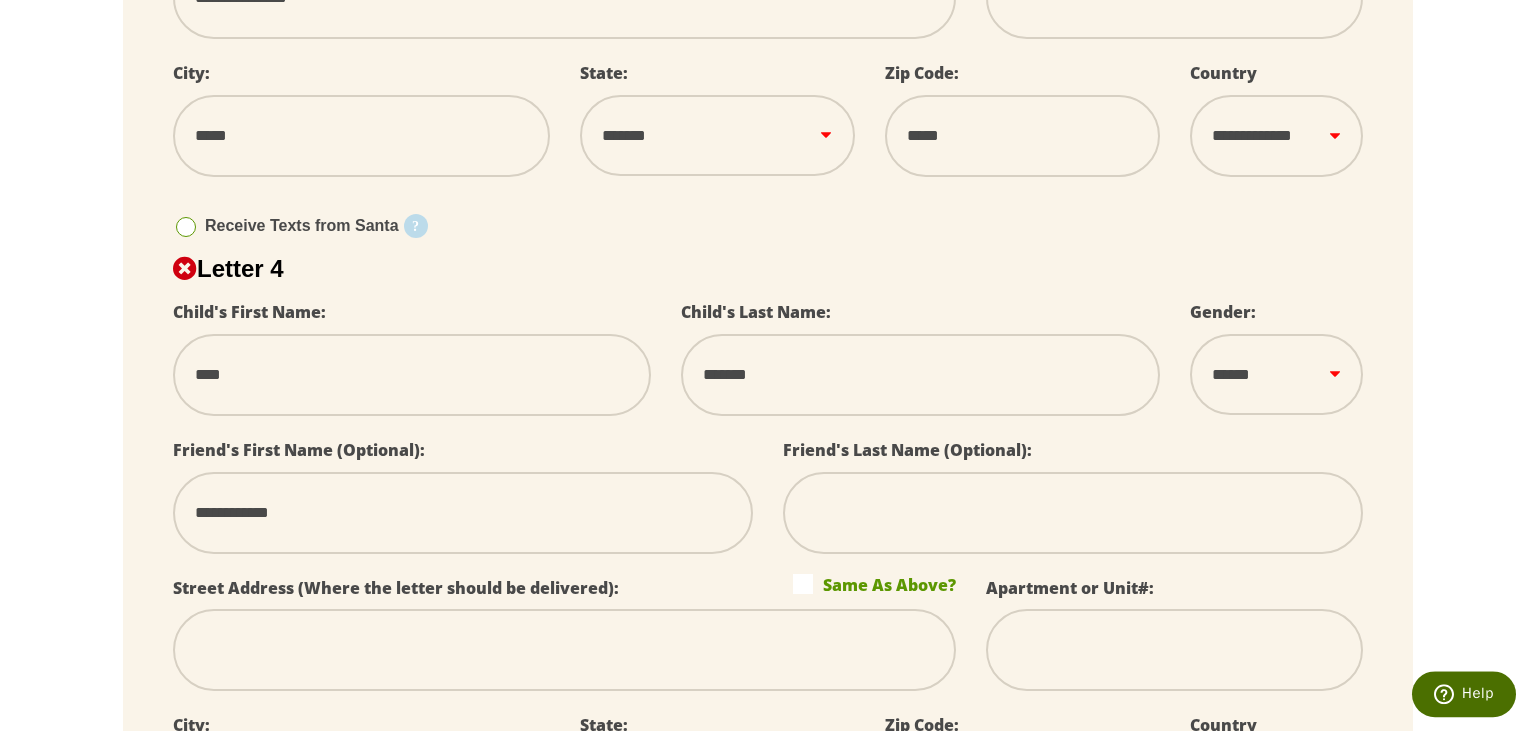 scroll, scrollTop: 2217, scrollLeft: 0, axis: vertical 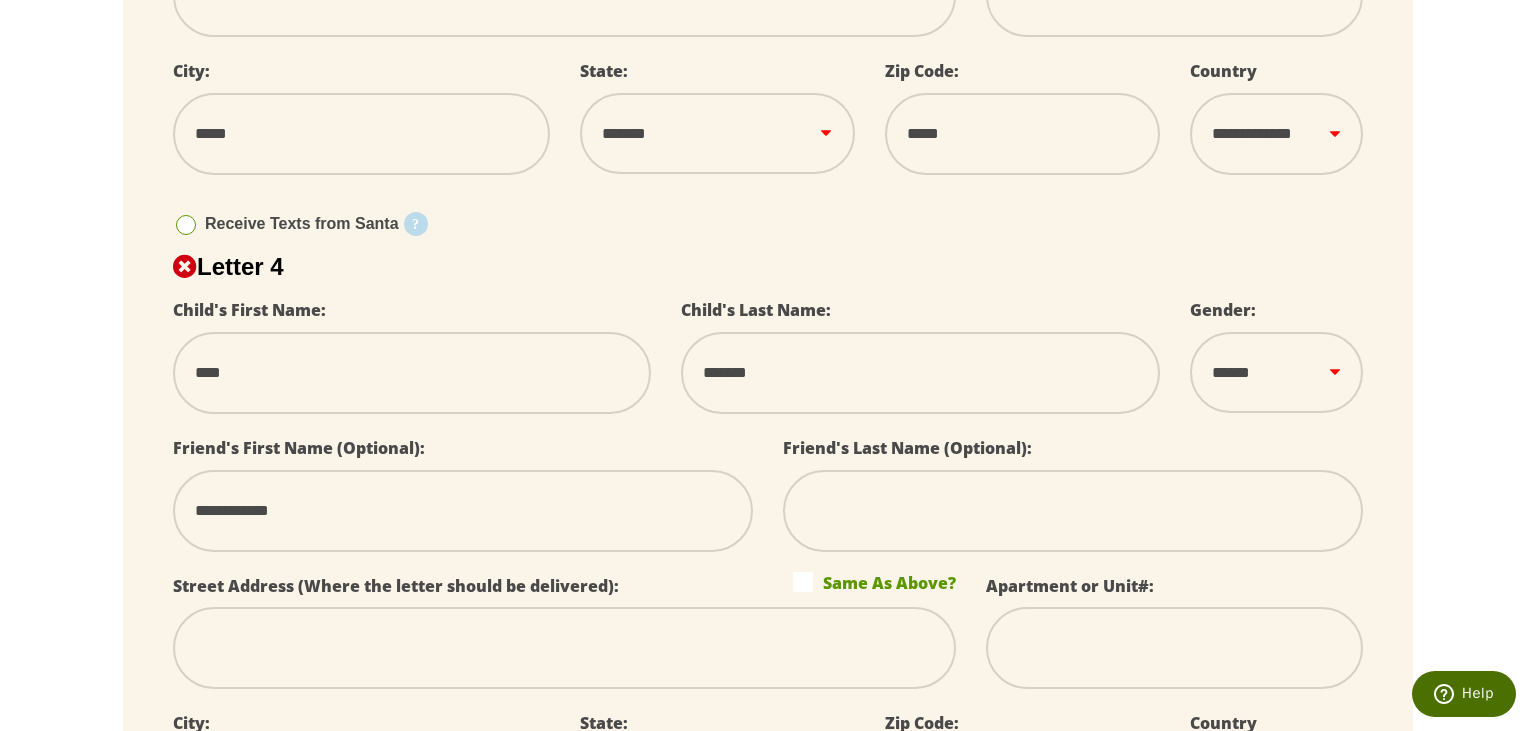 click at bounding box center [1073, 511] 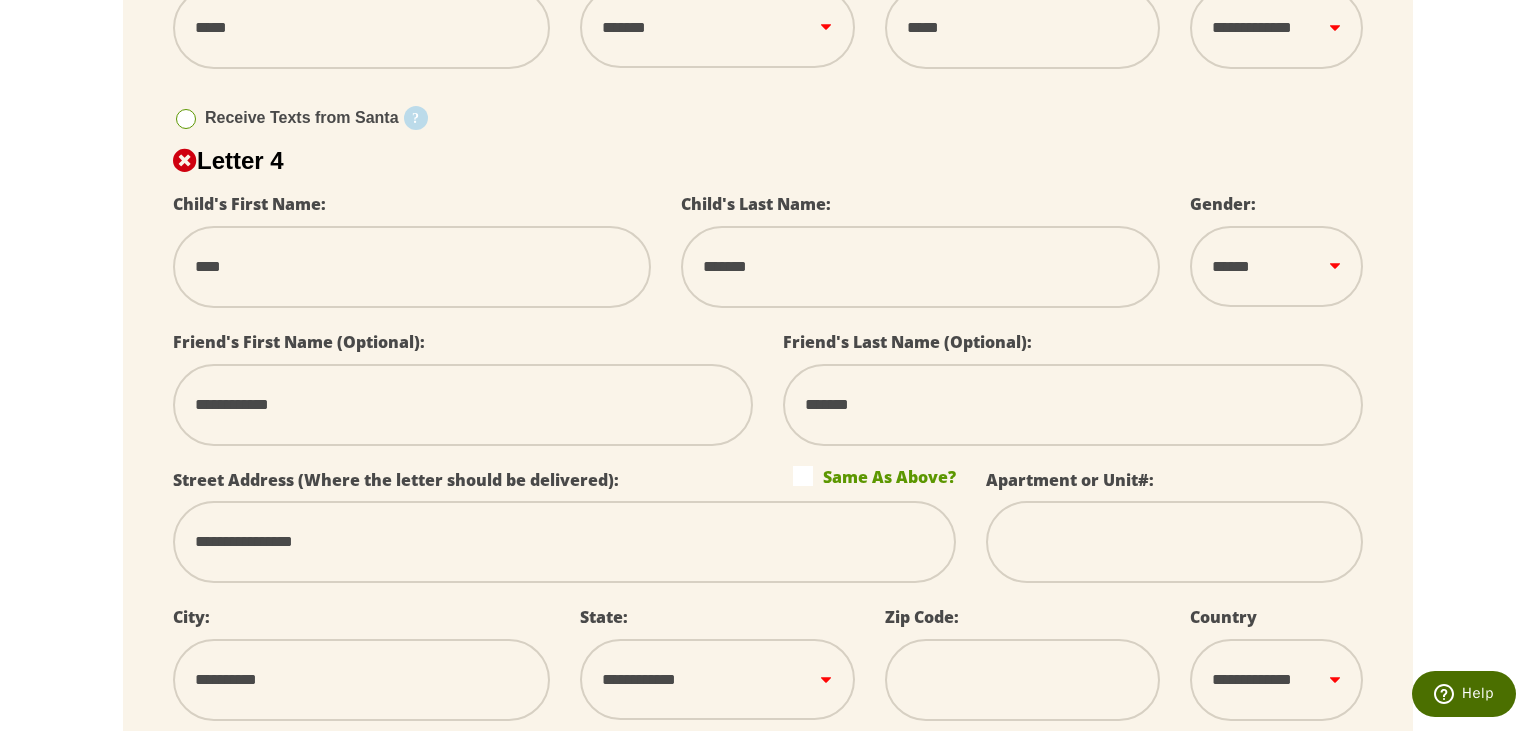scroll, scrollTop: 2560, scrollLeft: 0, axis: vertical 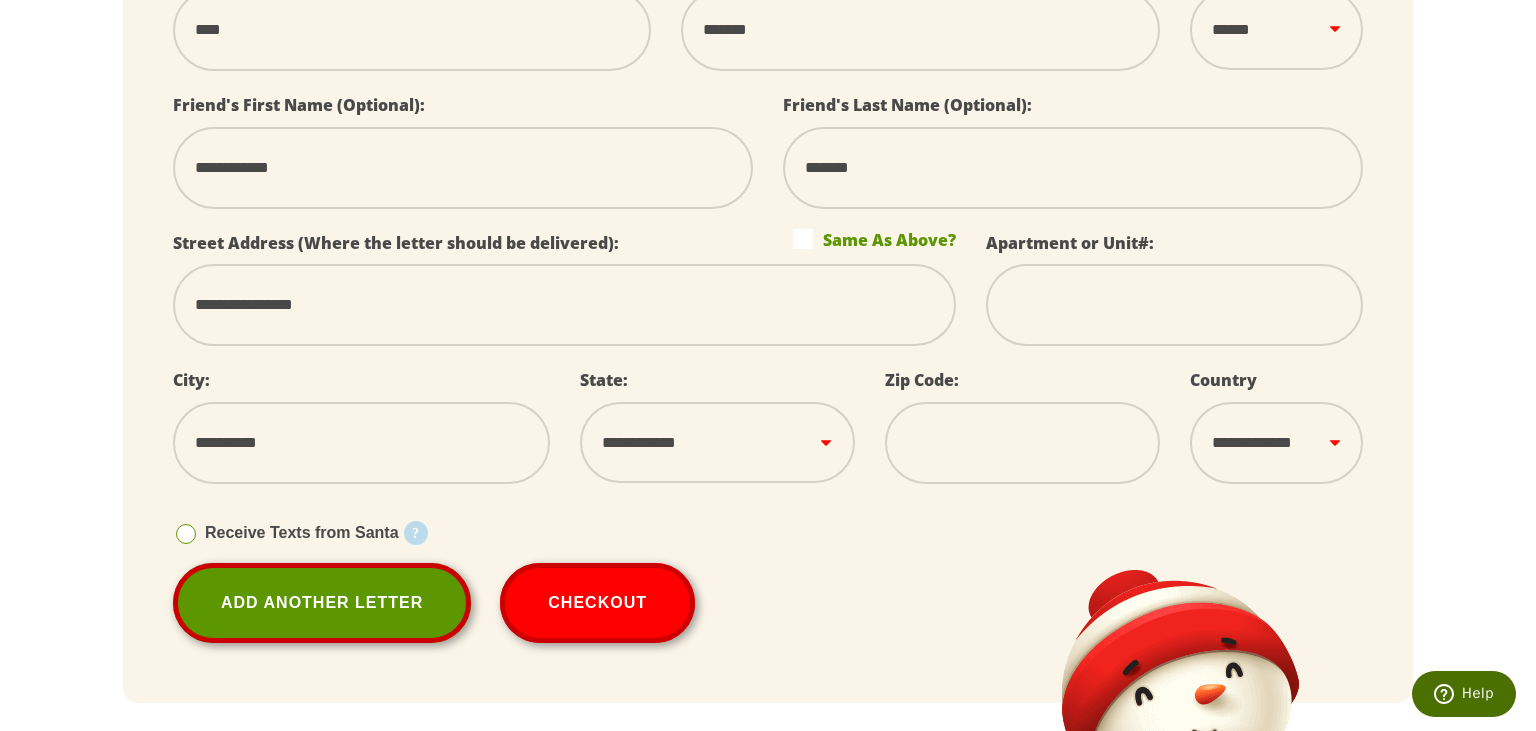 click on "**********" at bounding box center [717, 442] 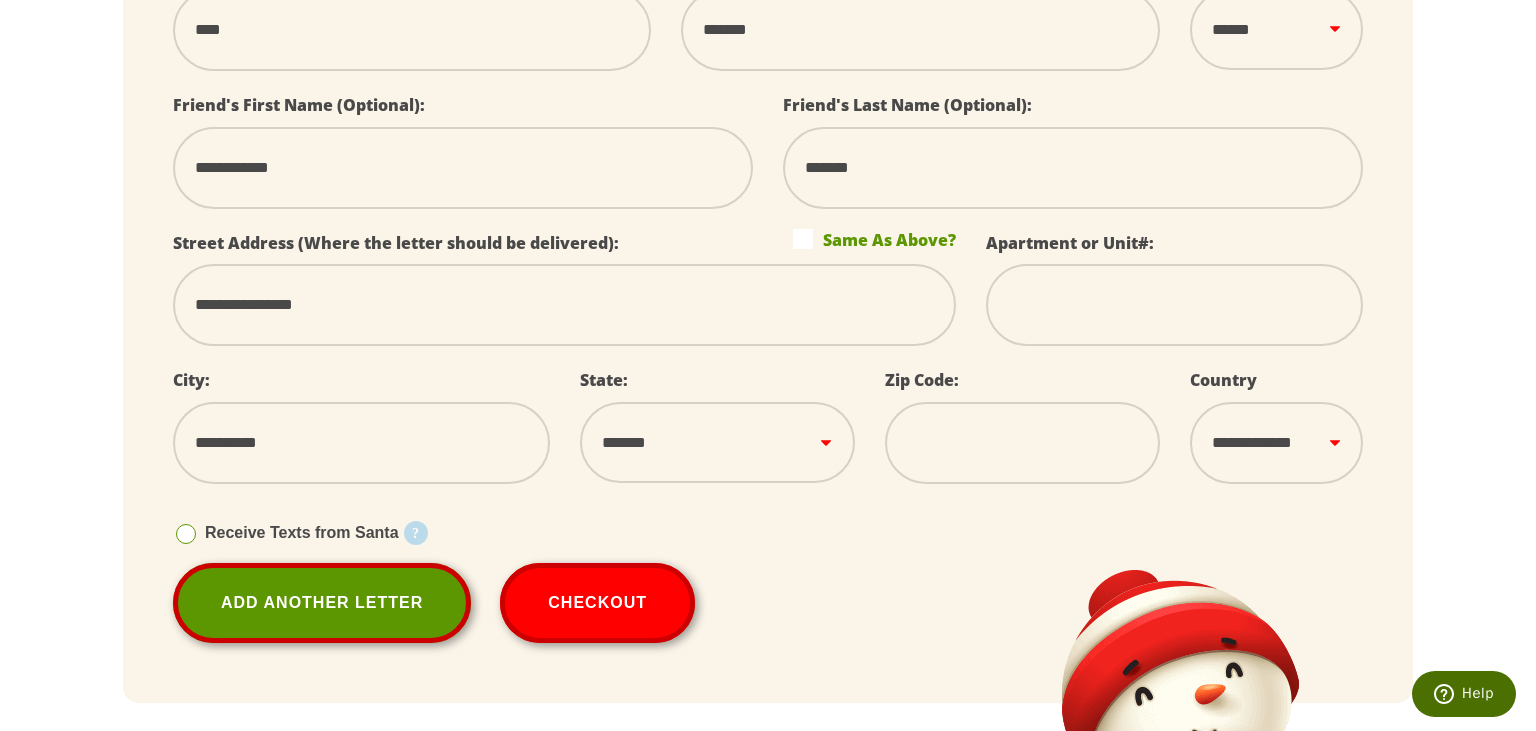 click at bounding box center [1022, 443] 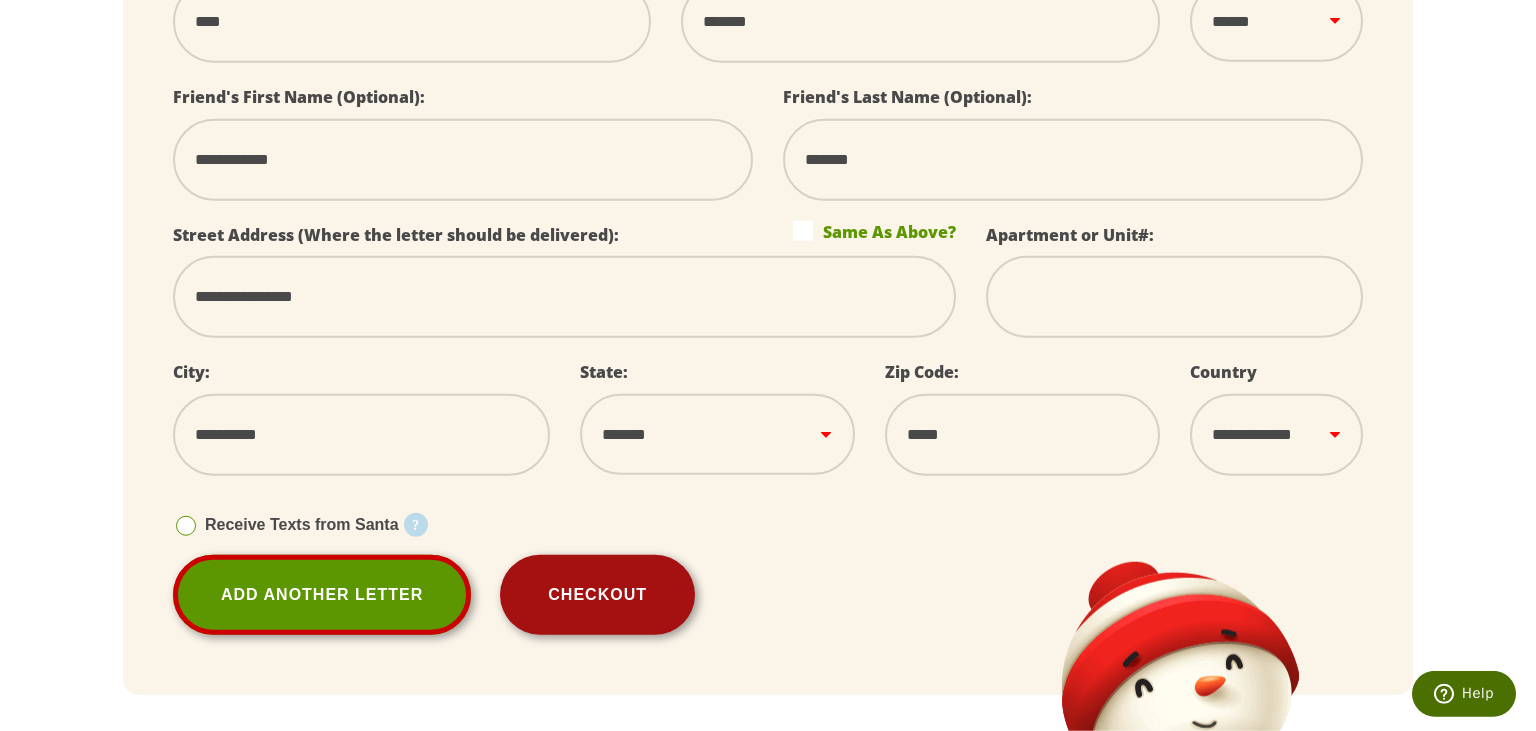 scroll, scrollTop: 2560, scrollLeft: 0, axis: vertical 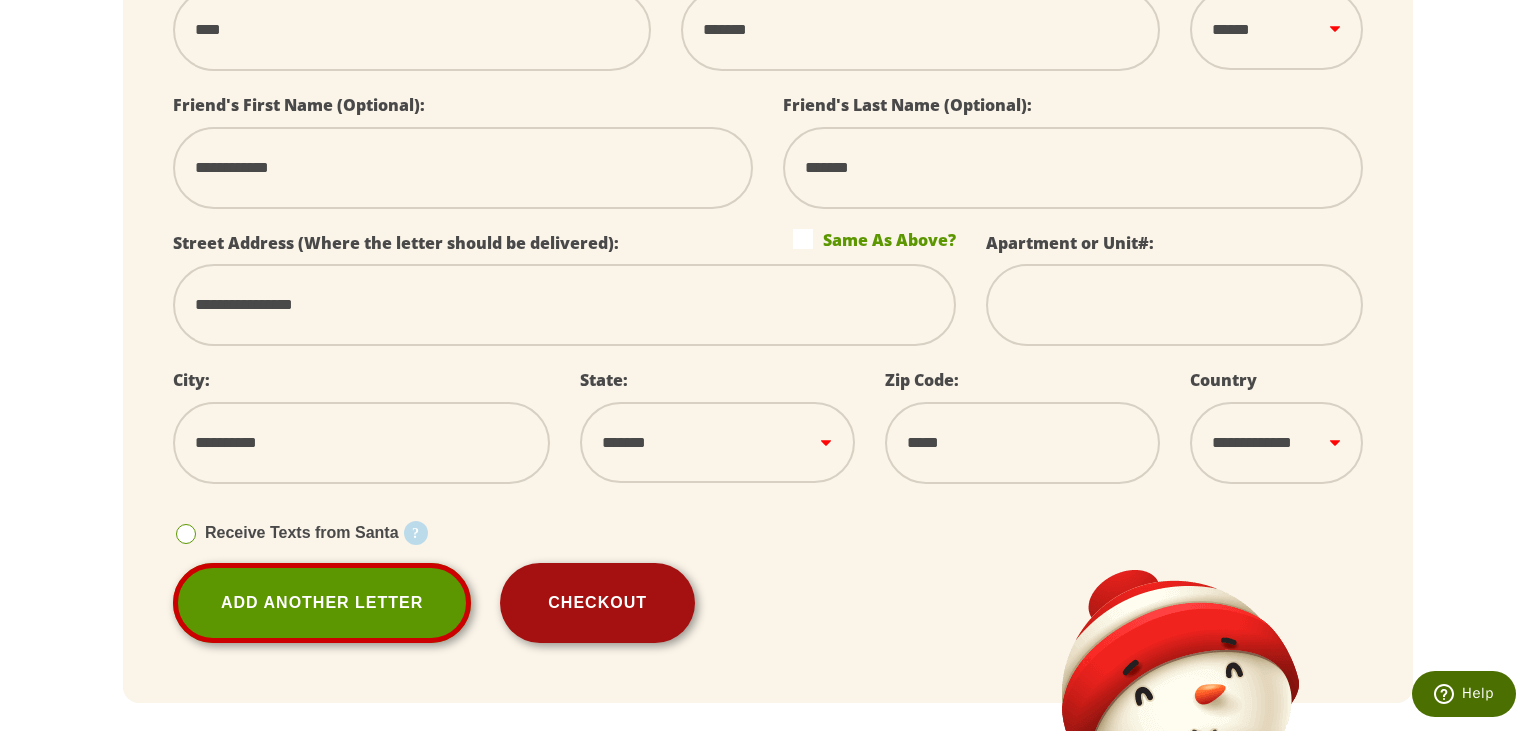 click on "Checkout" at bounding box center [597, 603] 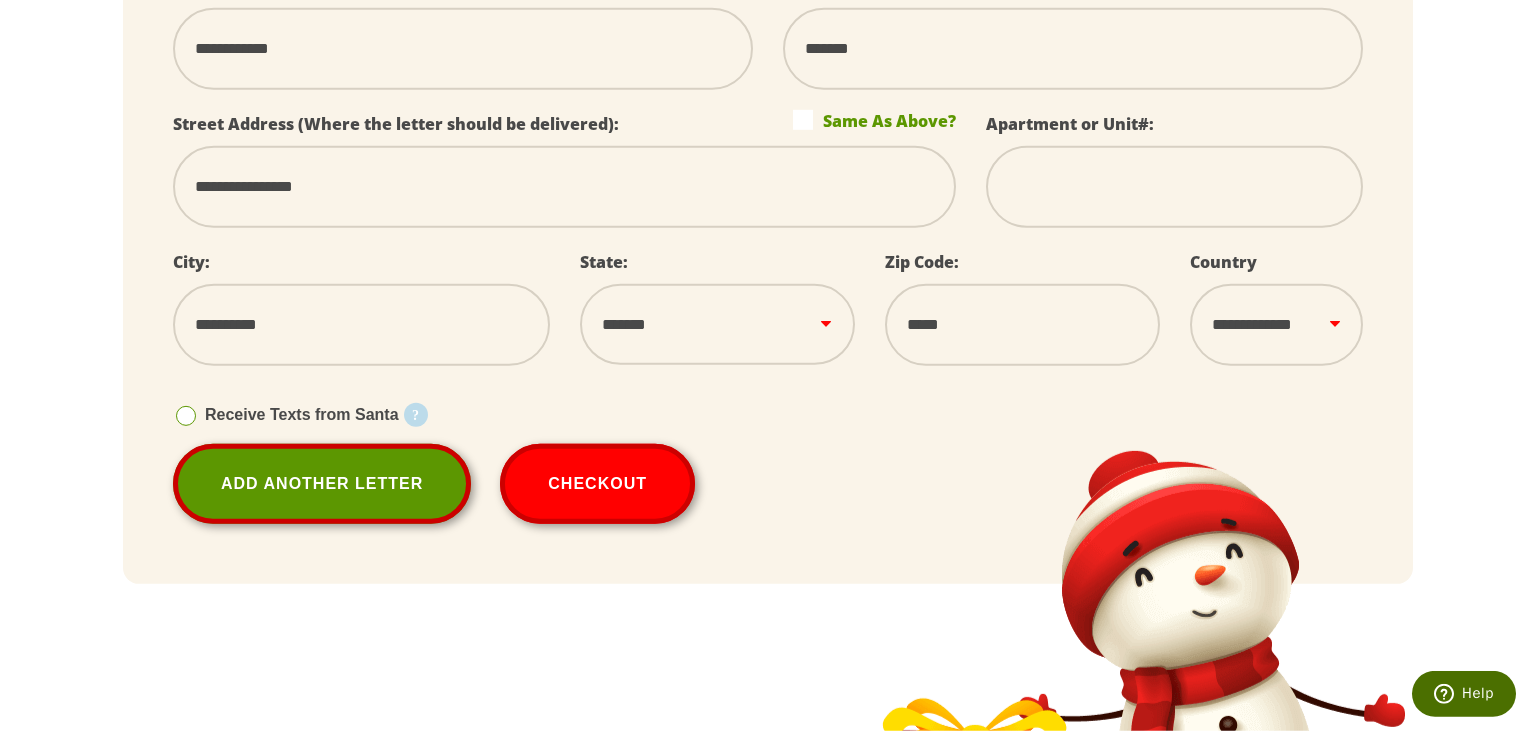 scroll, scrollTop: 2719, scrollLeft: 0, axis: vertical 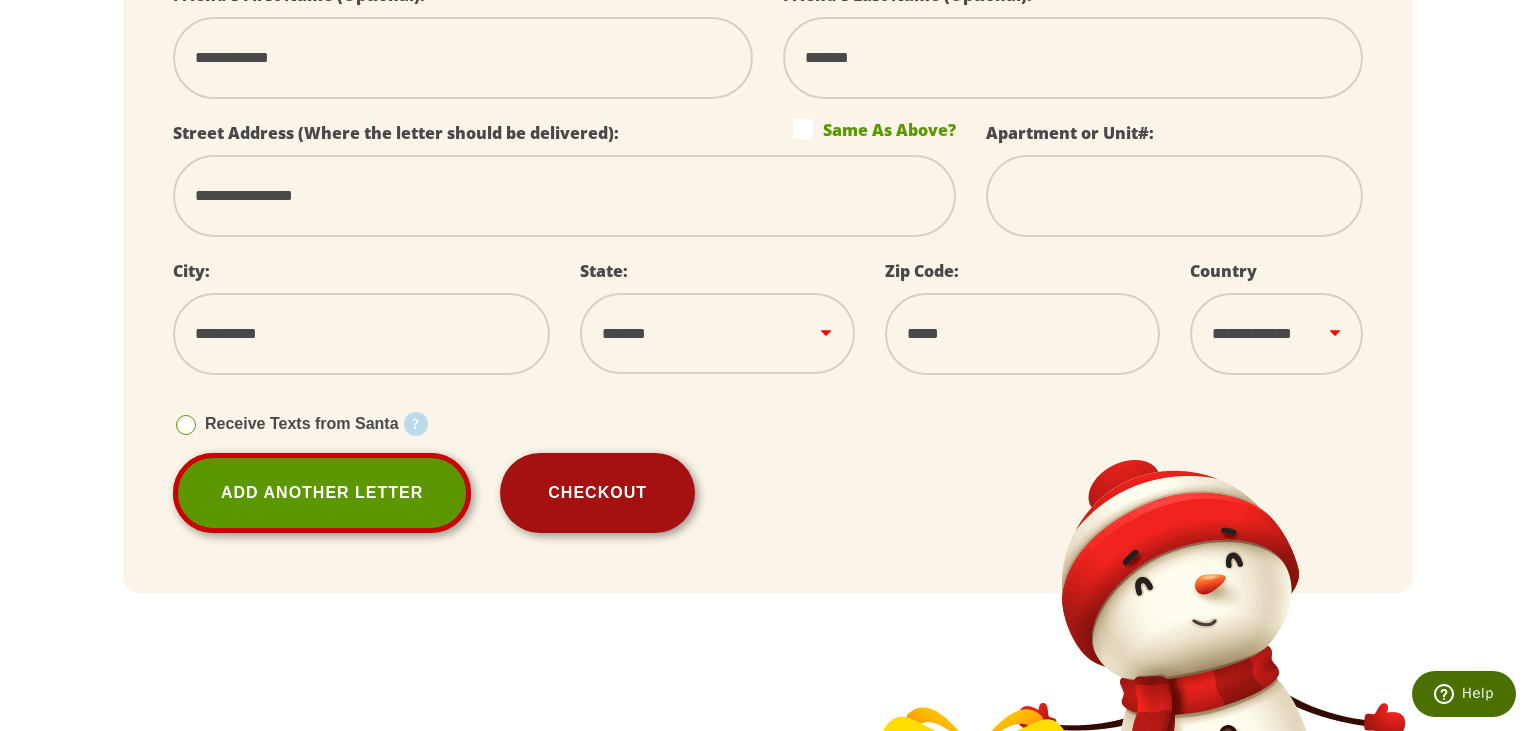 click on "Checkout" at bounding box center (597, 493) 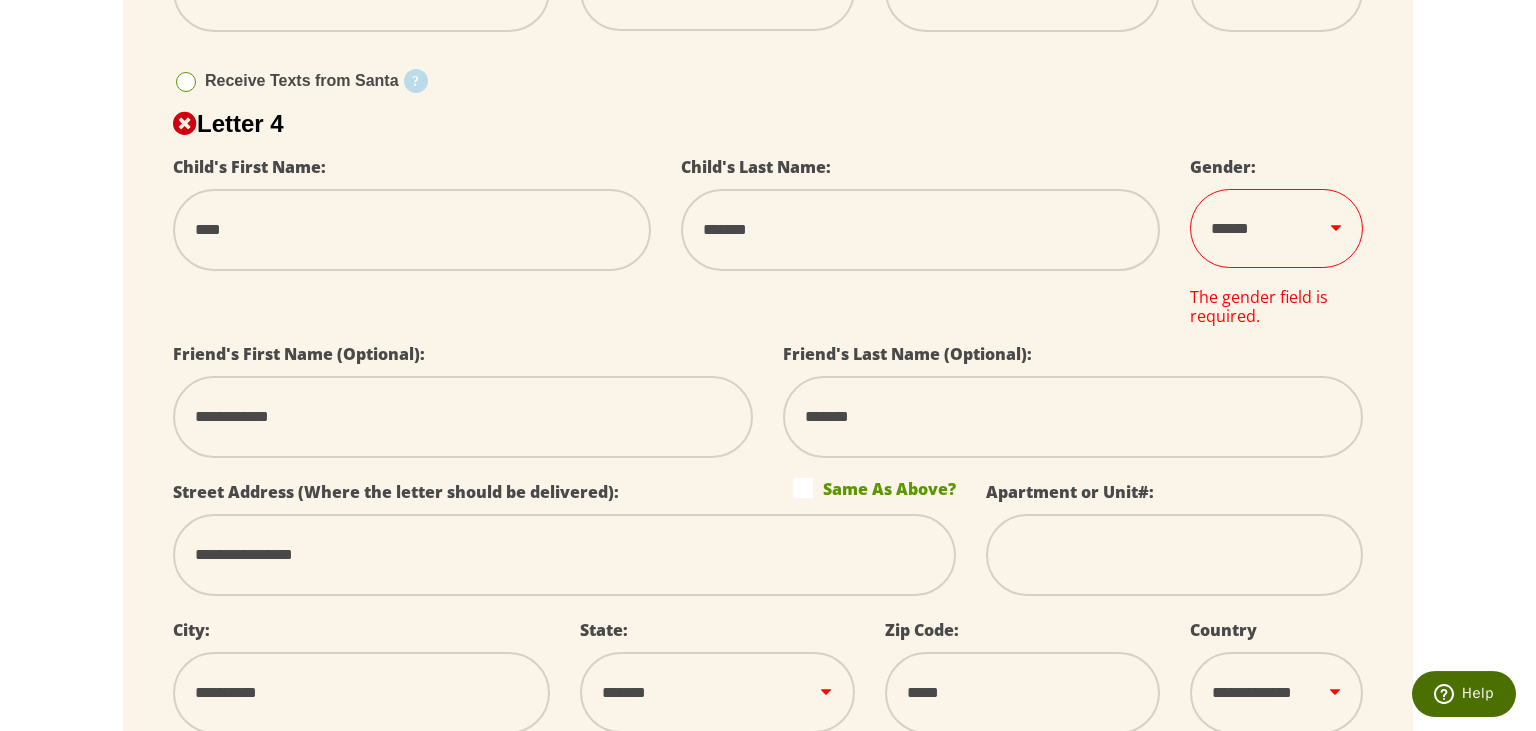 scroll, scrollTop: 2349, scrollLeft: 0, axis: vertical 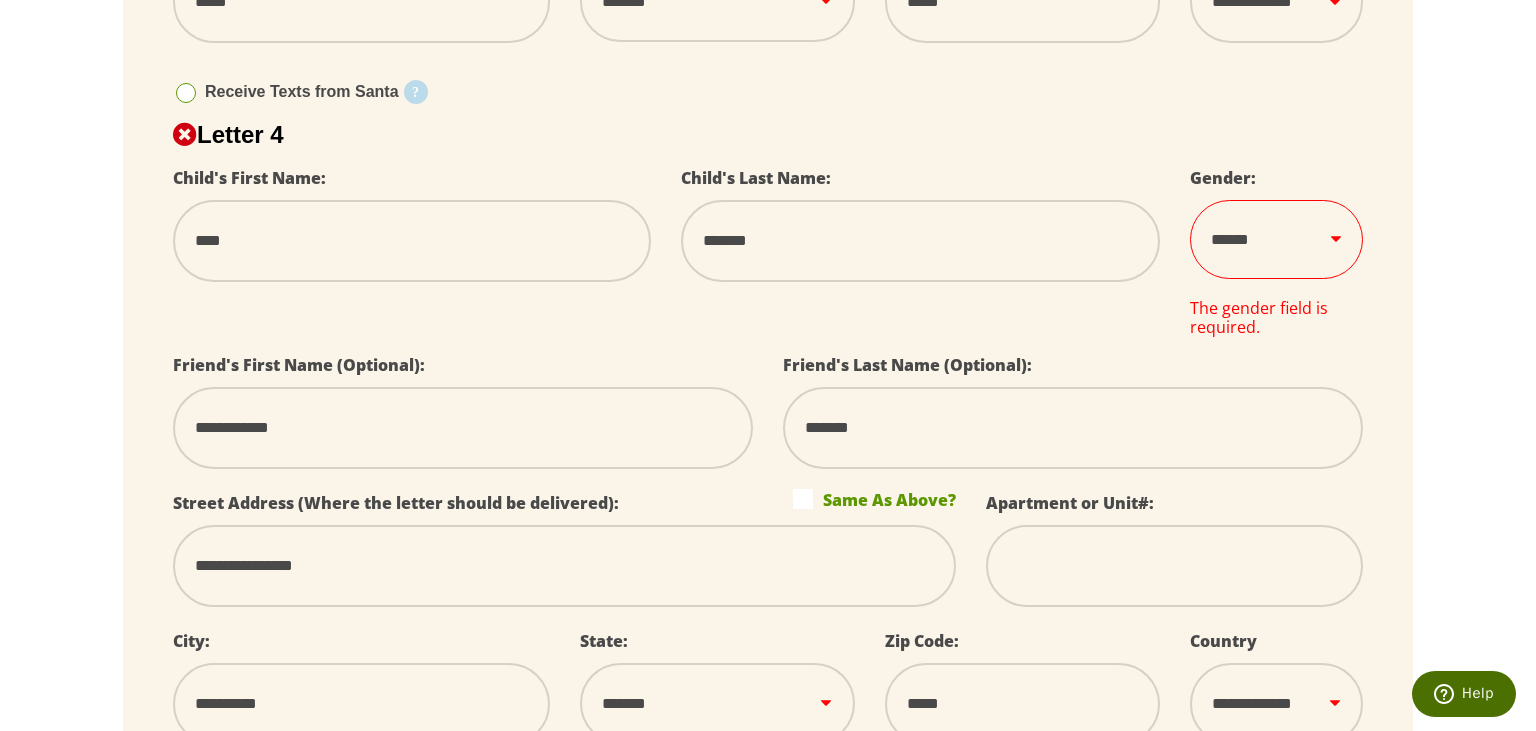 click on "******   ***   ****" at bounding box center [1276, 240] 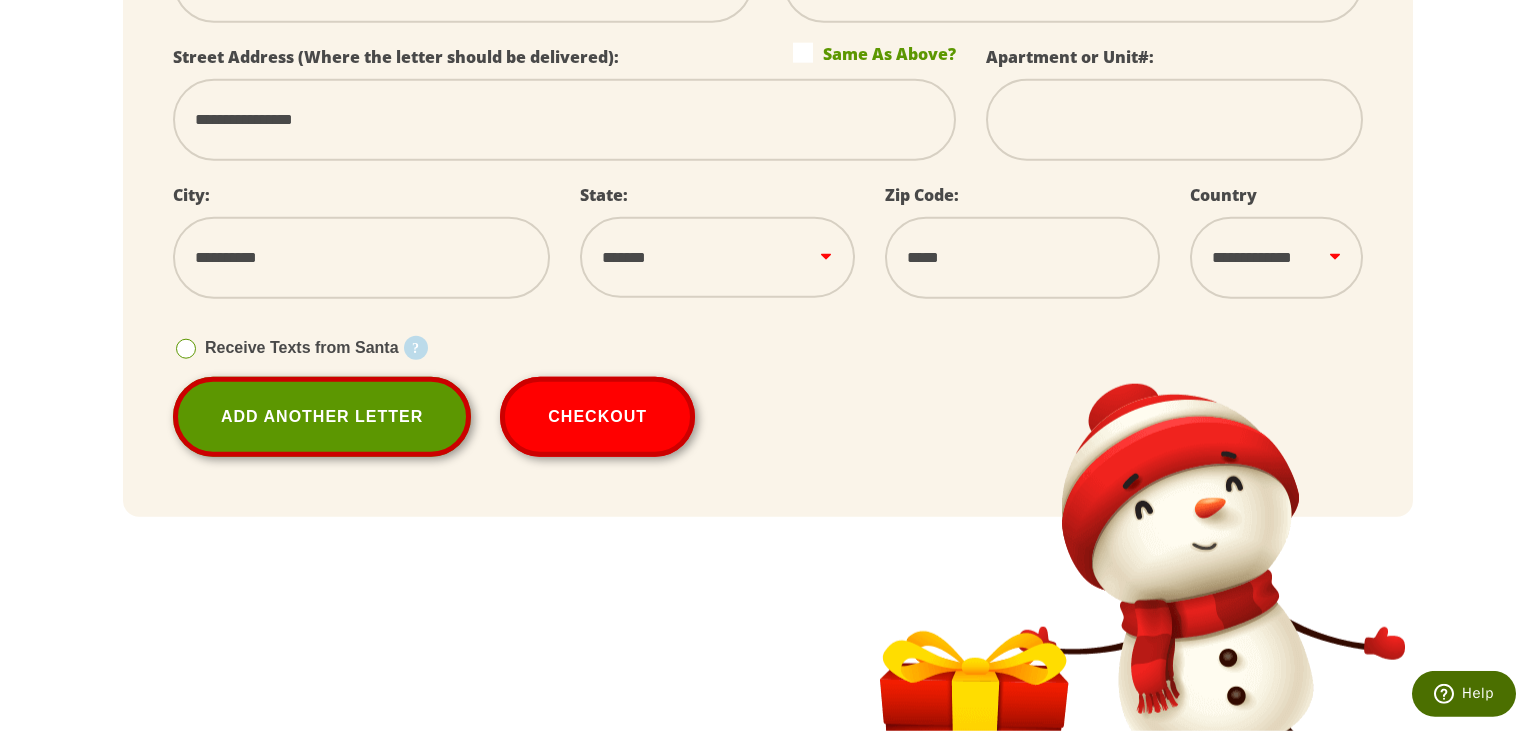 scroll, scrollTop: 2798, scrollLeft: 0, axis: vertical 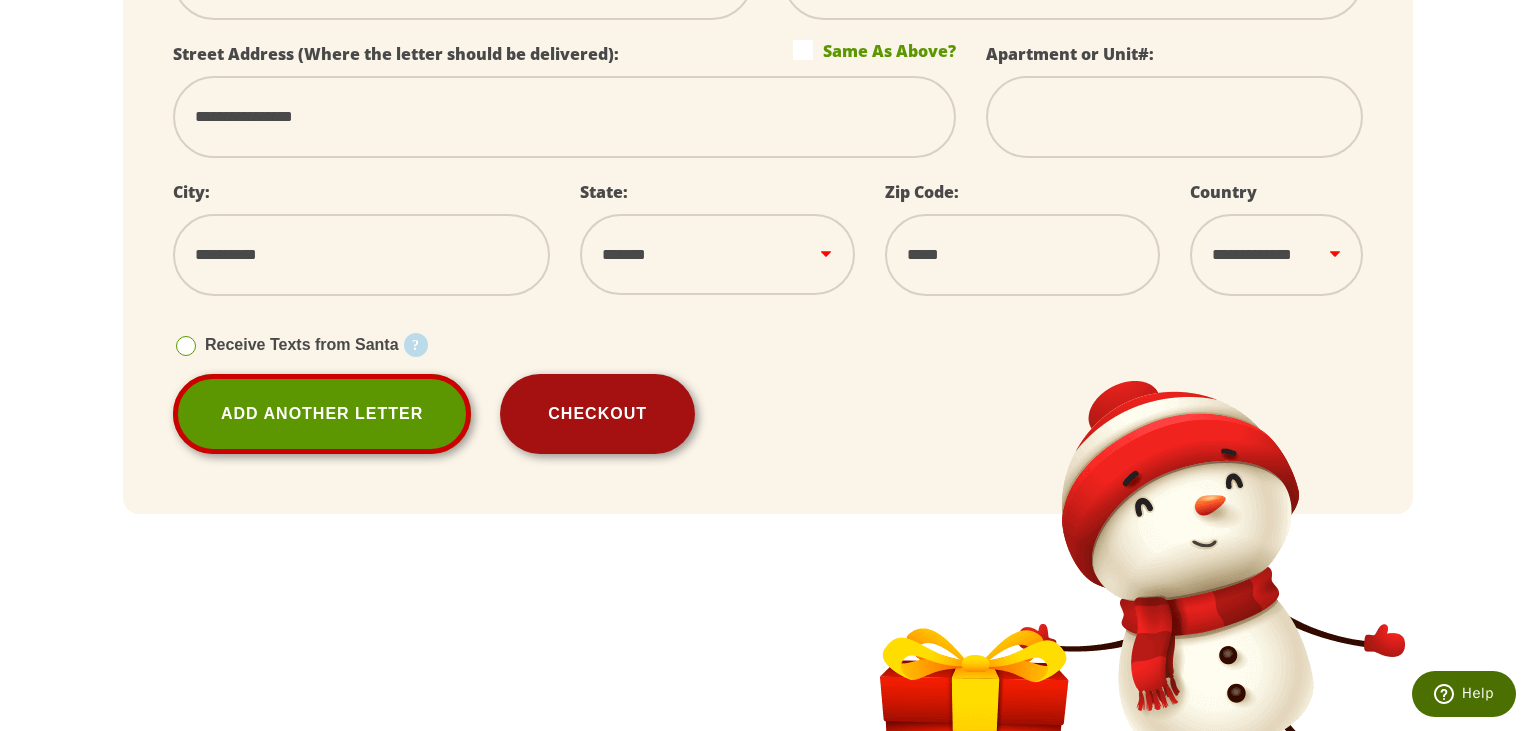 click on "Checkout" at bounding box center (597, 414) 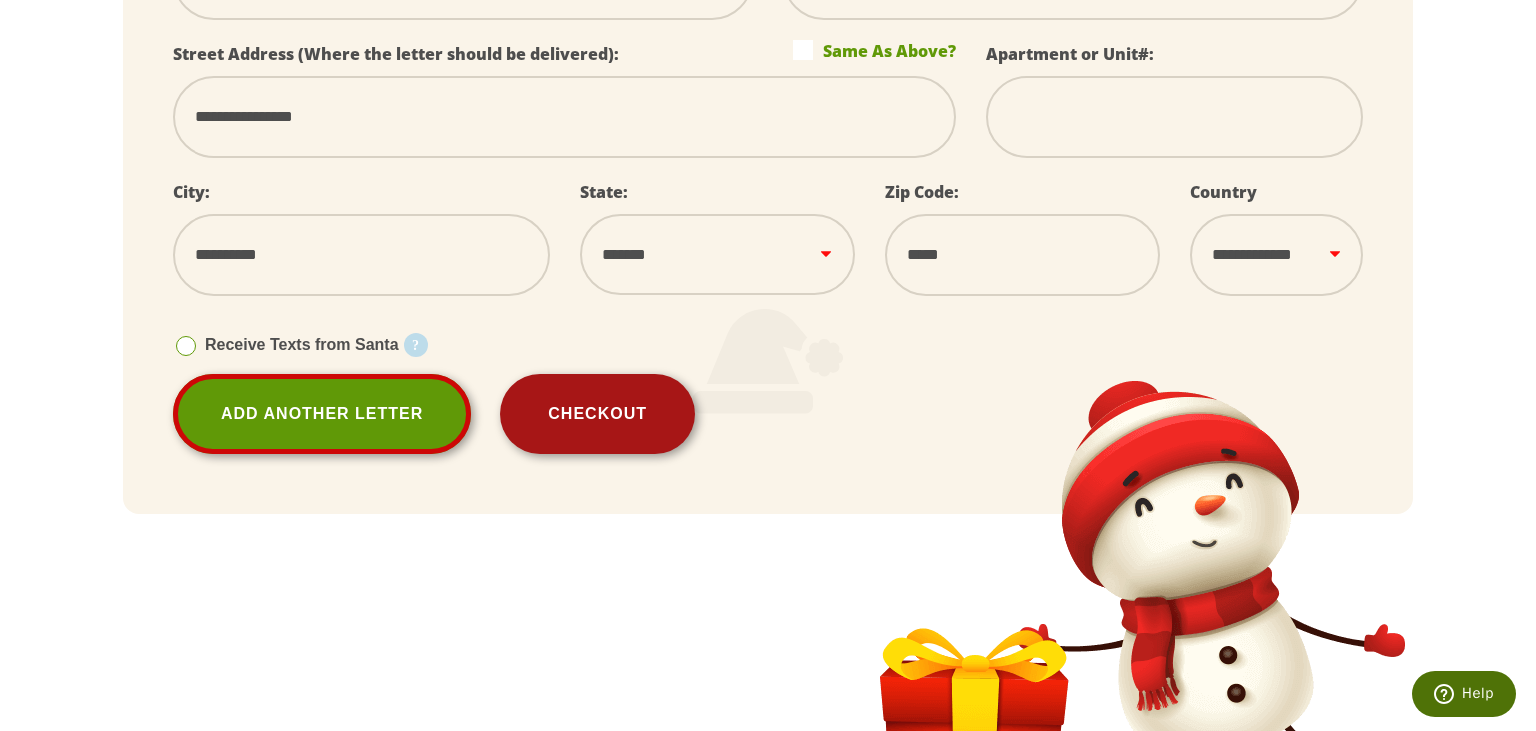 scroll, scrollTop: 2748, scrollLeft: 0, axis: vertical 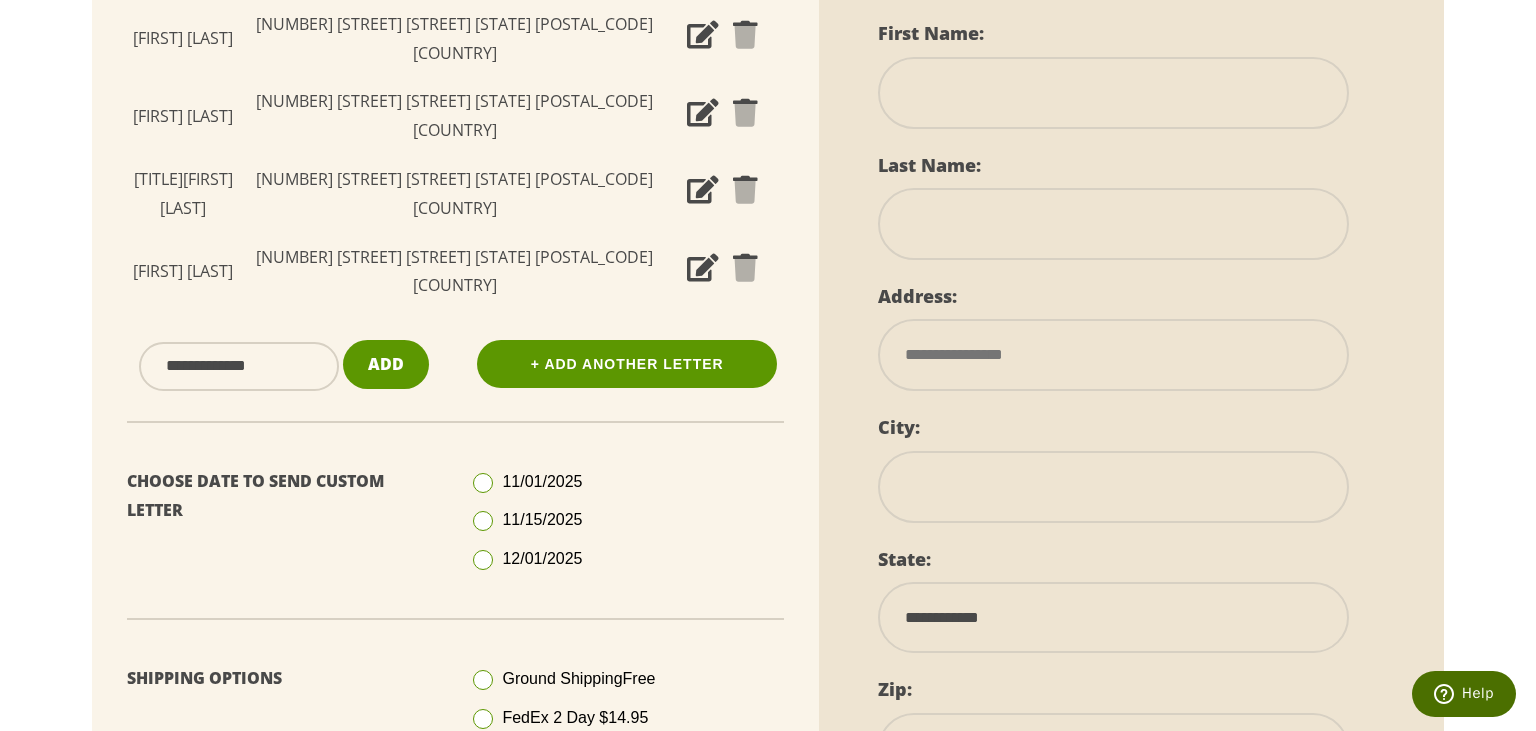 click at bounding box center (483, 521) 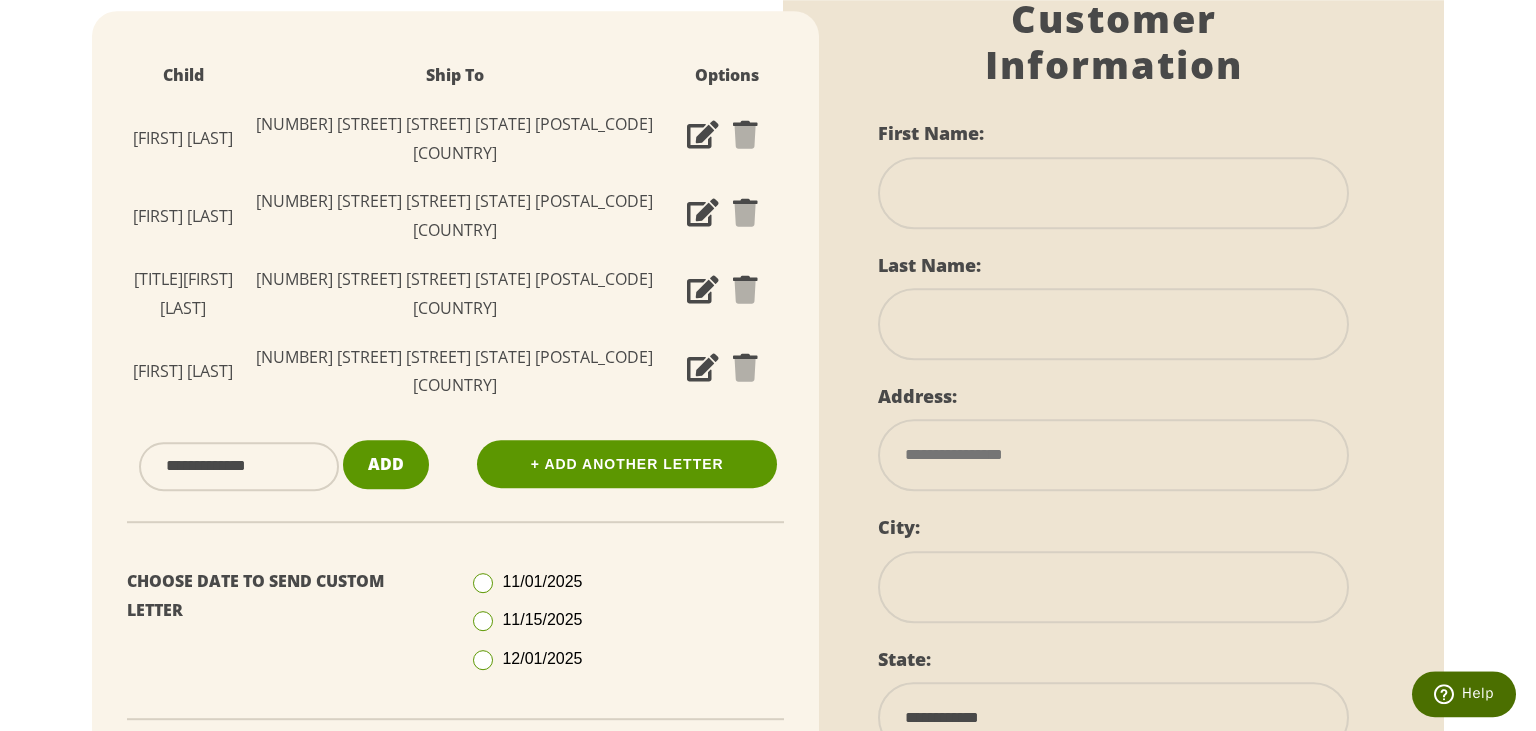 scroll, scrollTop: 396, scrollLeft: 0, axis: vertical 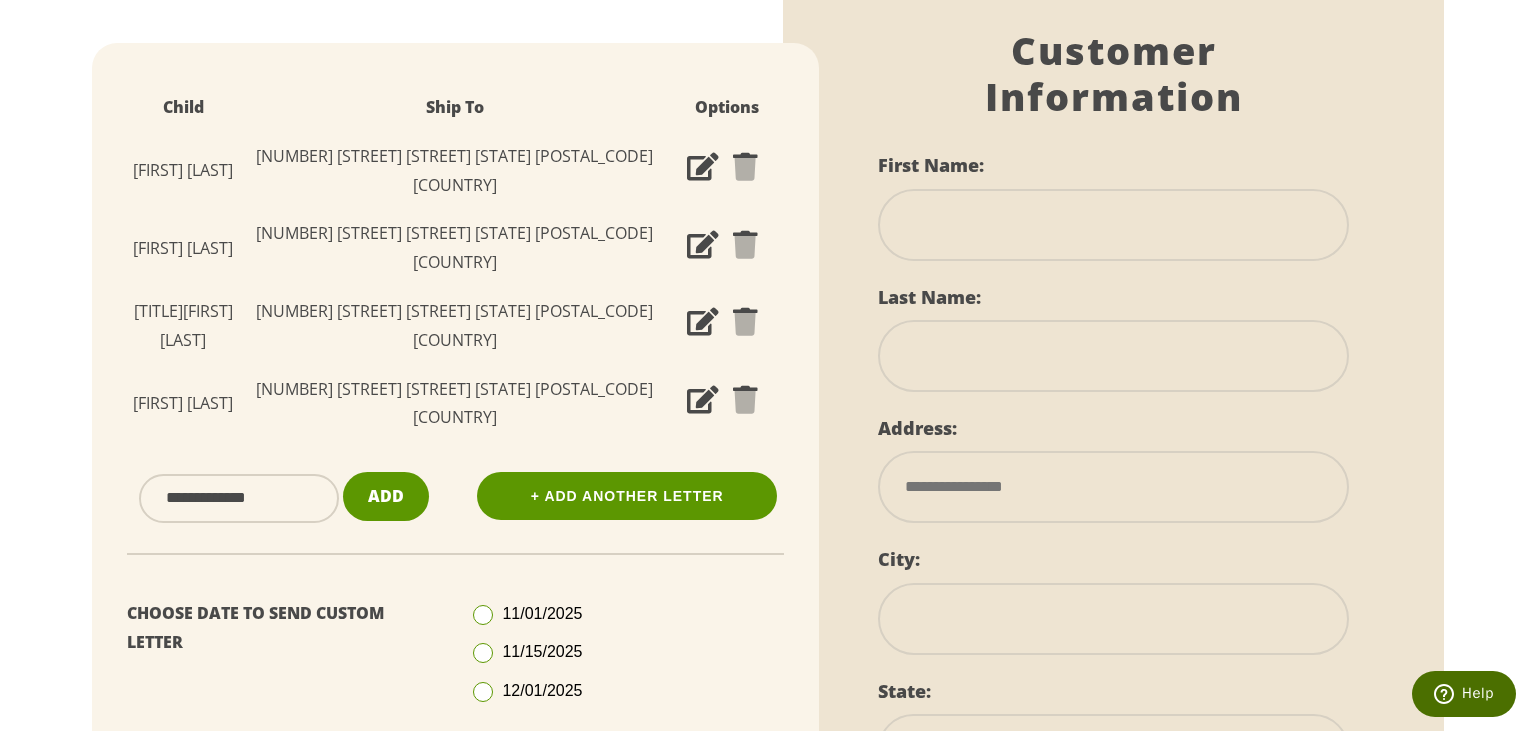 click at bounding box center (1113, 225) 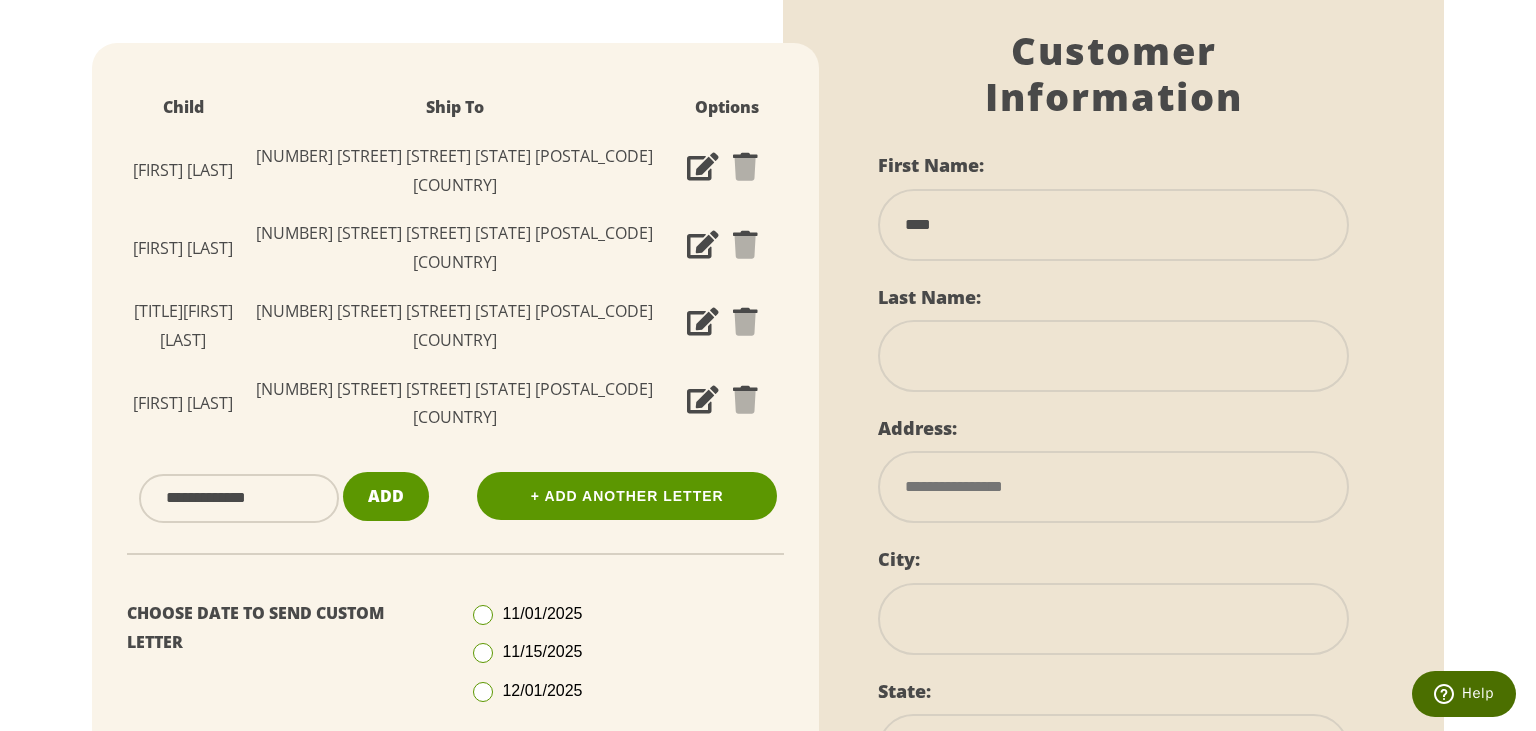 type on "****" 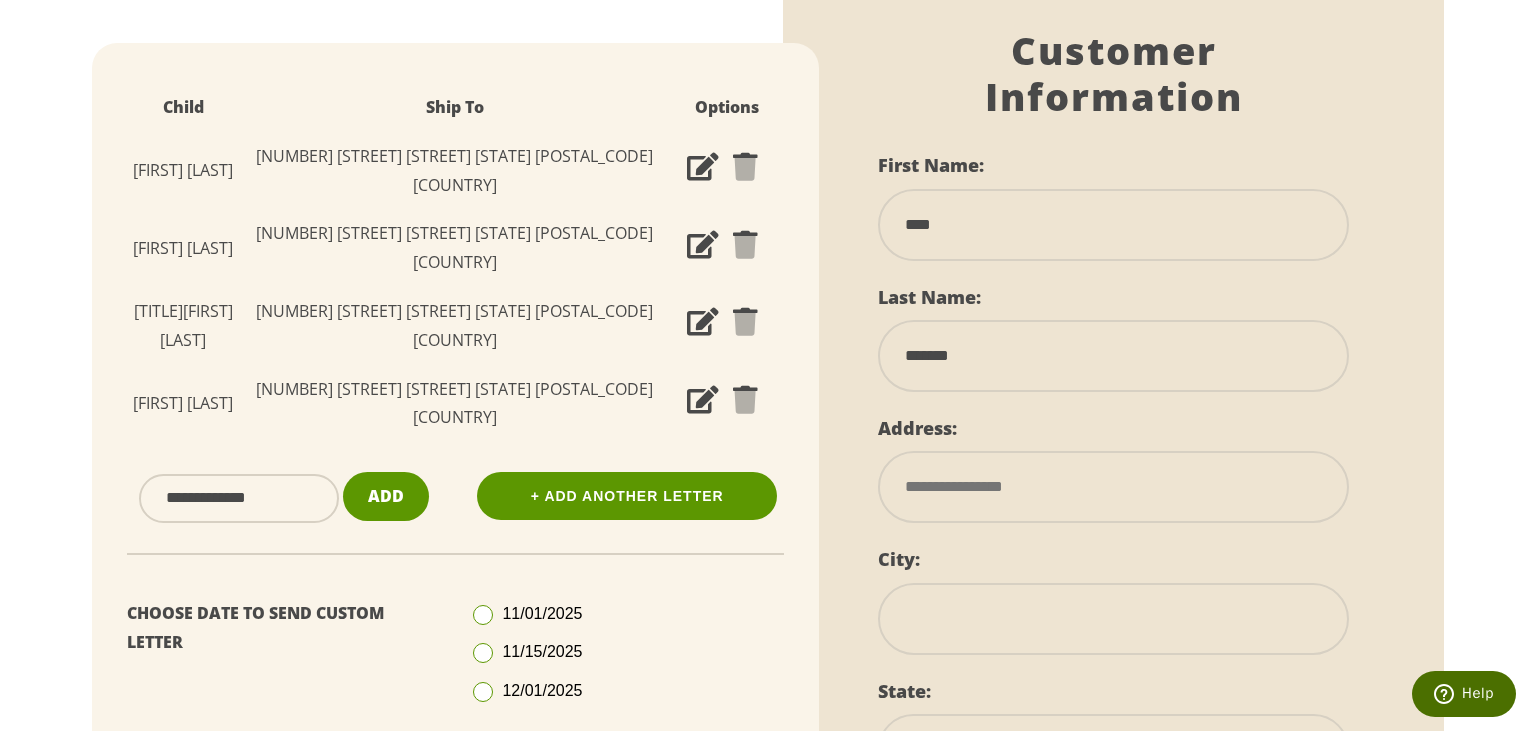 type on "**********" 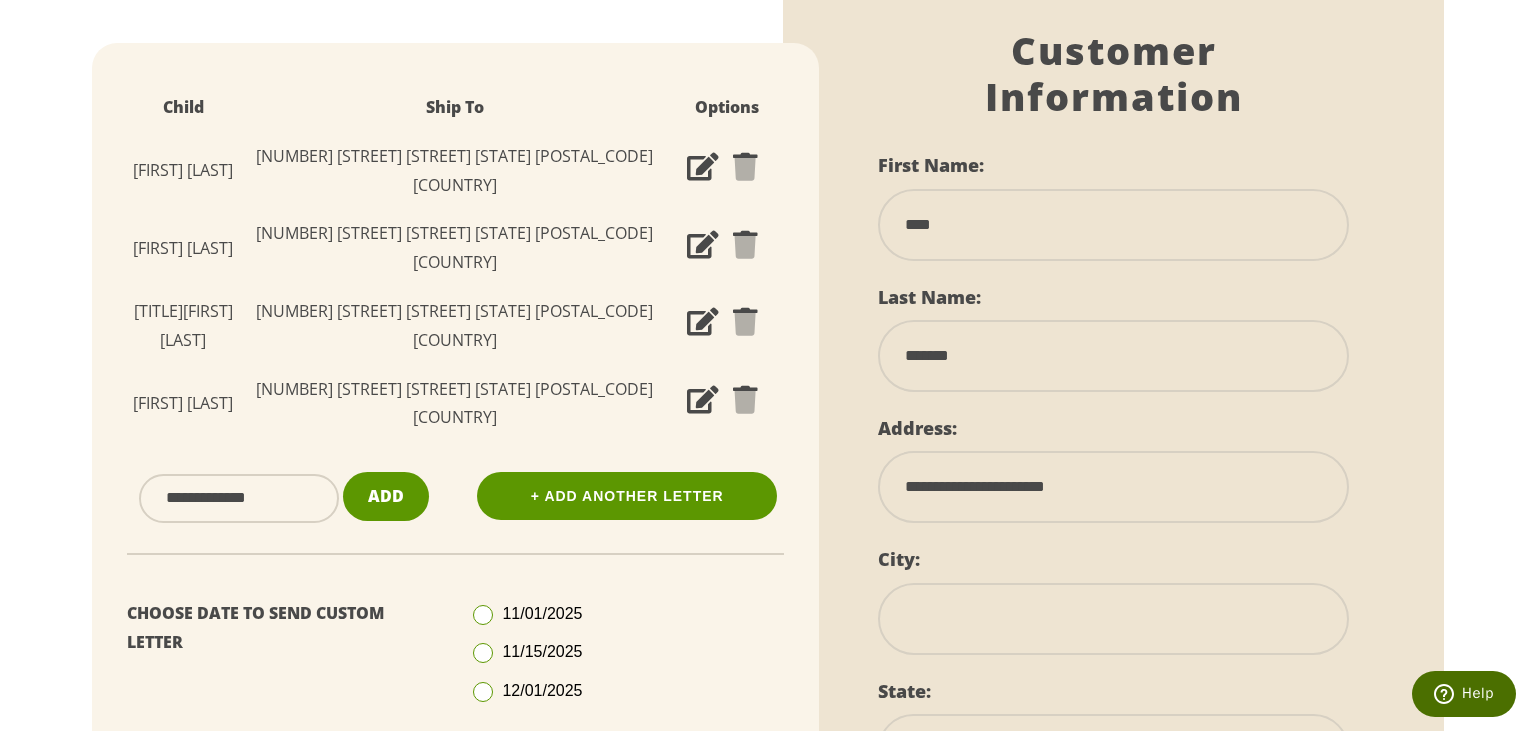type on "*******" 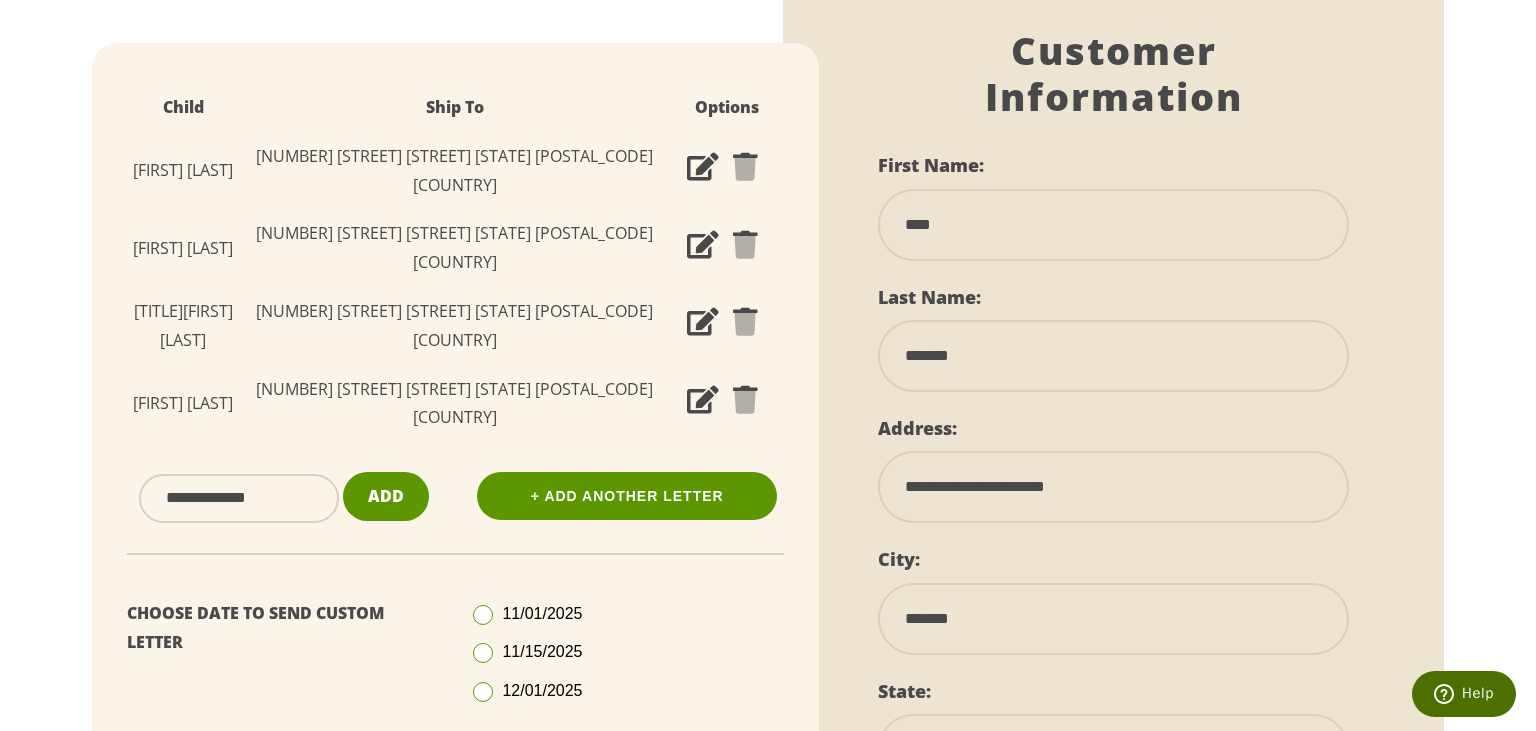 select on "**" 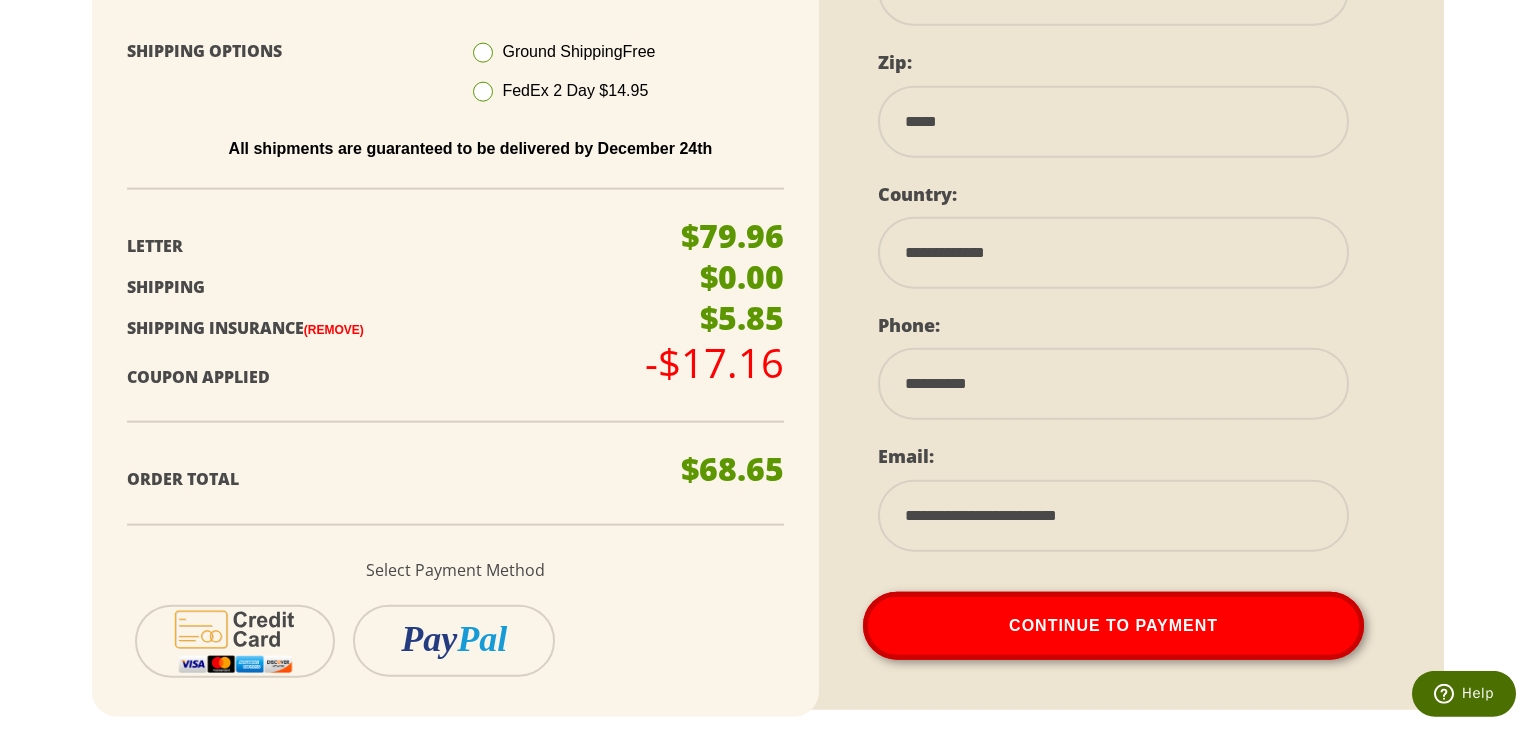 scroll, scrollTop: 1214, scrollLeft: 0, axis: vertical 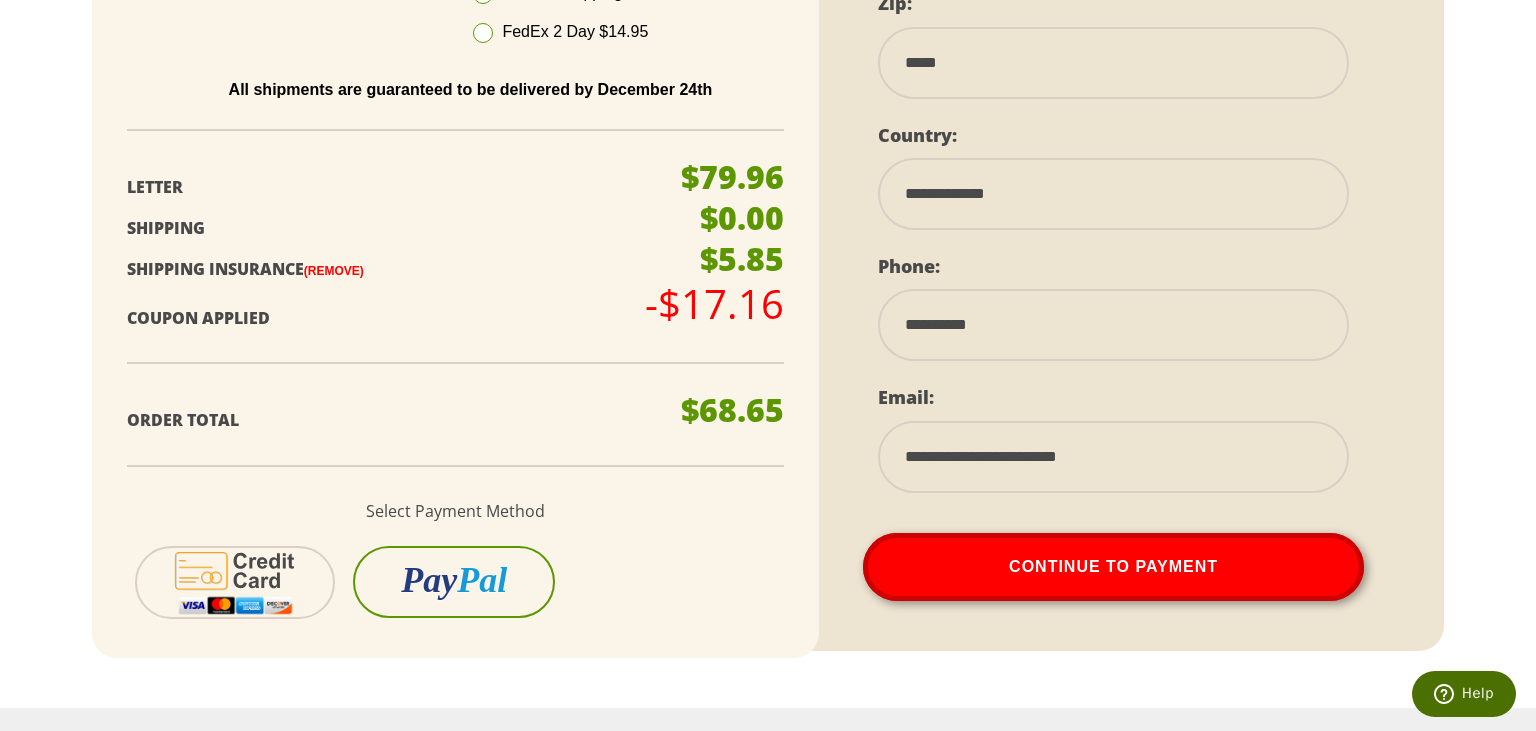 click on "Pay" at bounding box center [429, 580] 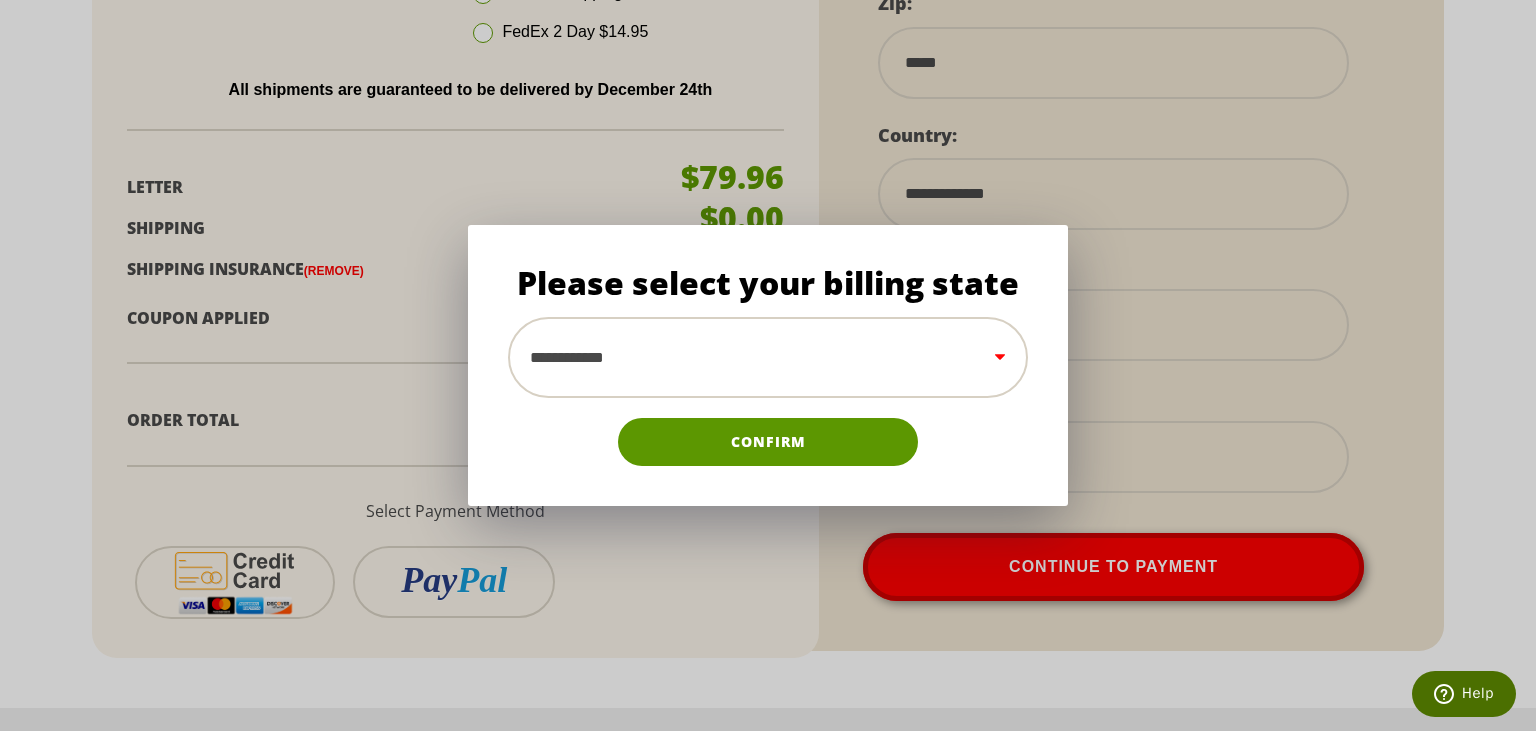 click on "**********" at bounding box center (768, 357) 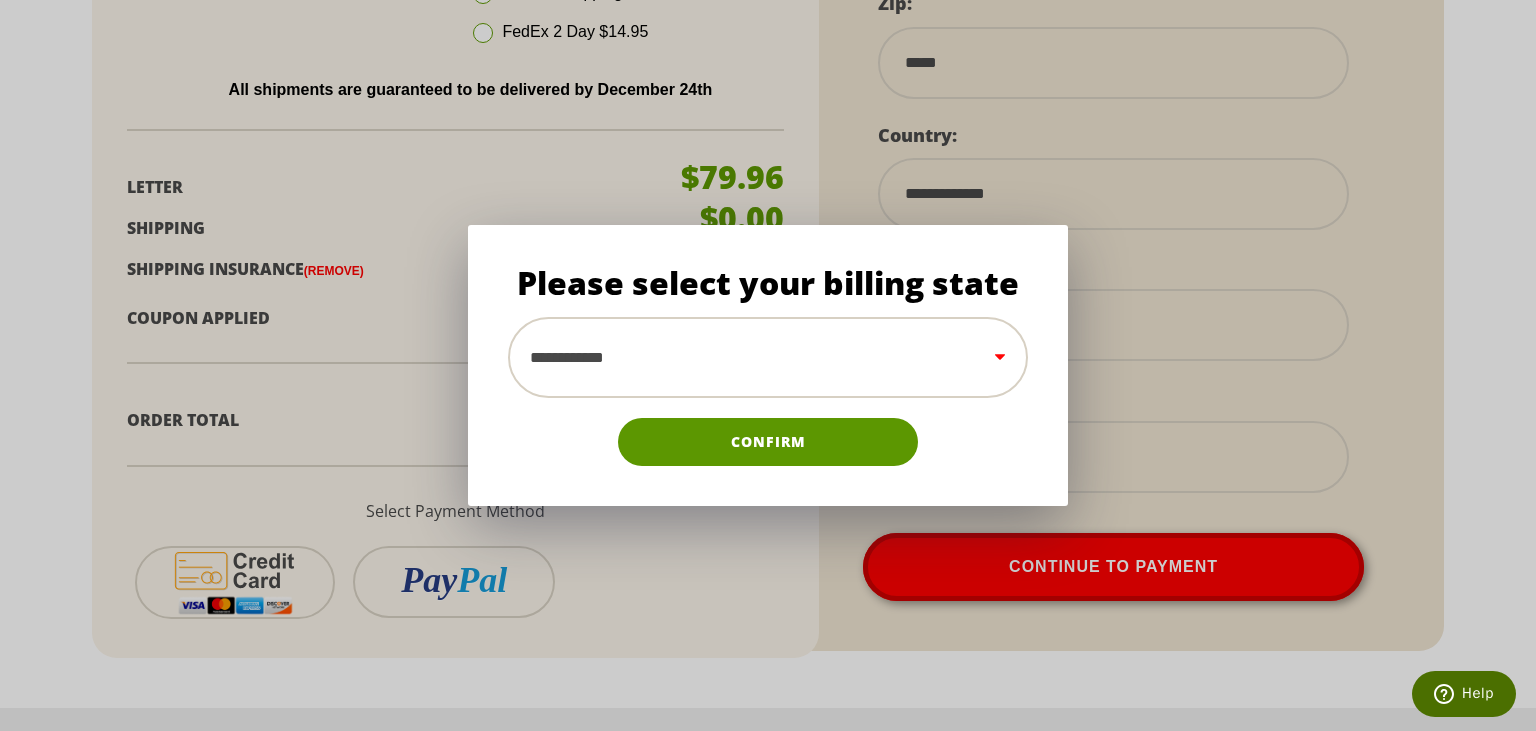 select on "**" 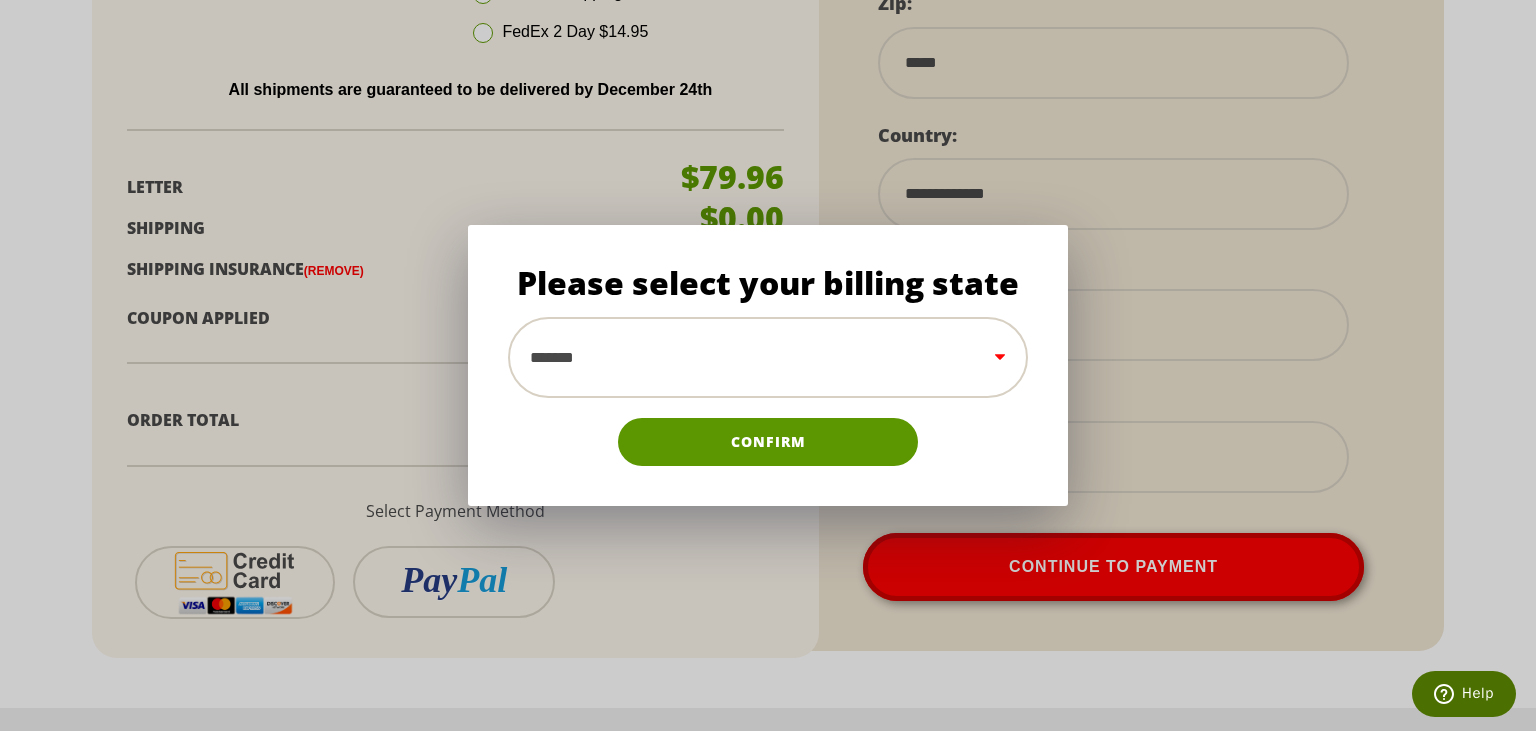 click on "*******" at bounding box center (0, 0) 